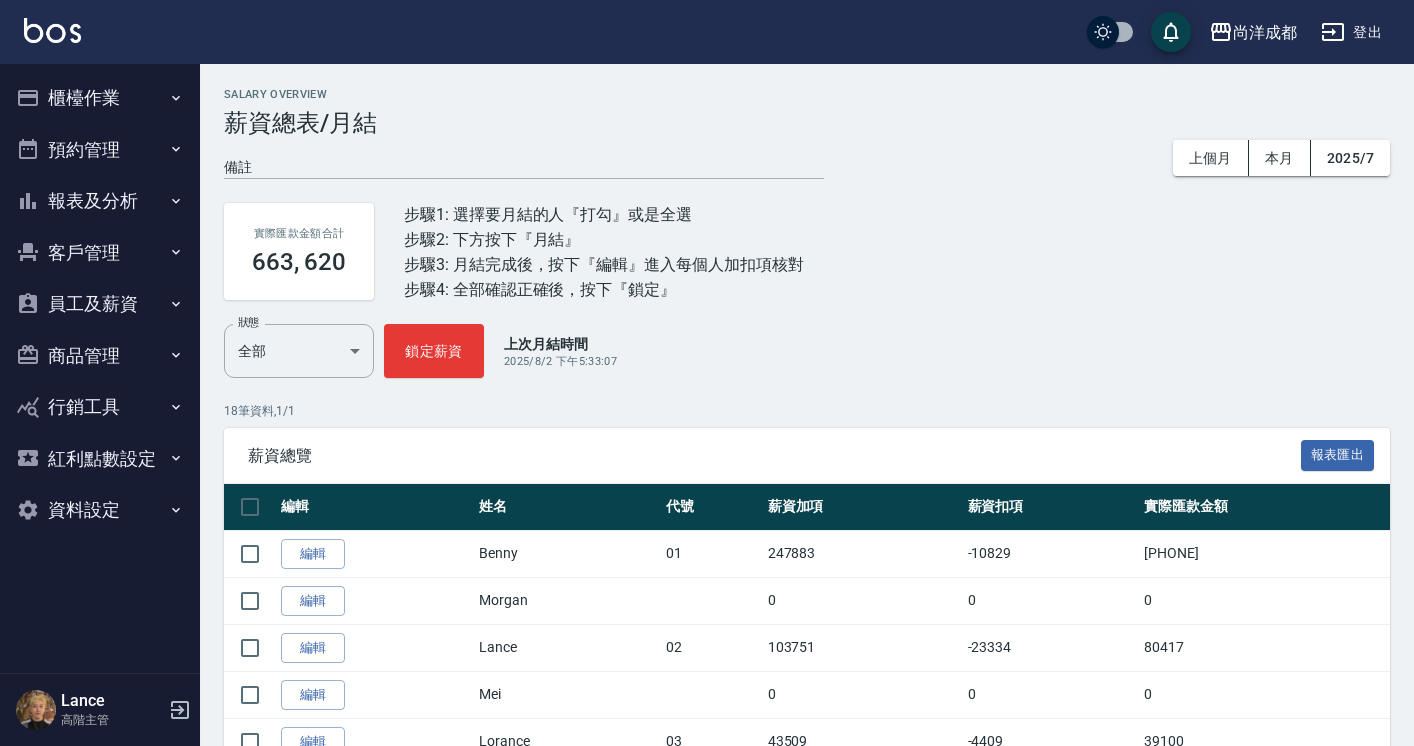 scroll, scrollTop: 486, scrollLeft: 0, axis: vertical 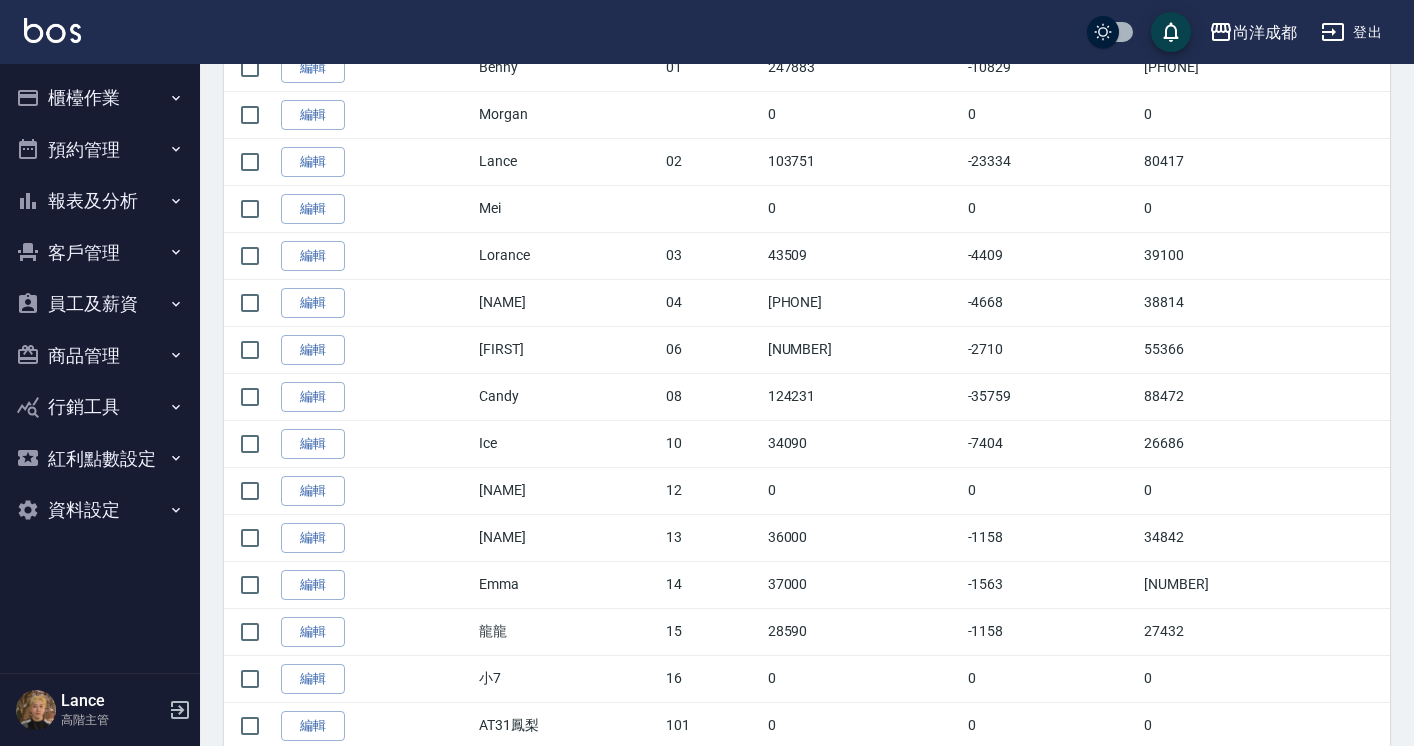 click on "預約管理" at bounding box center (100, 150) 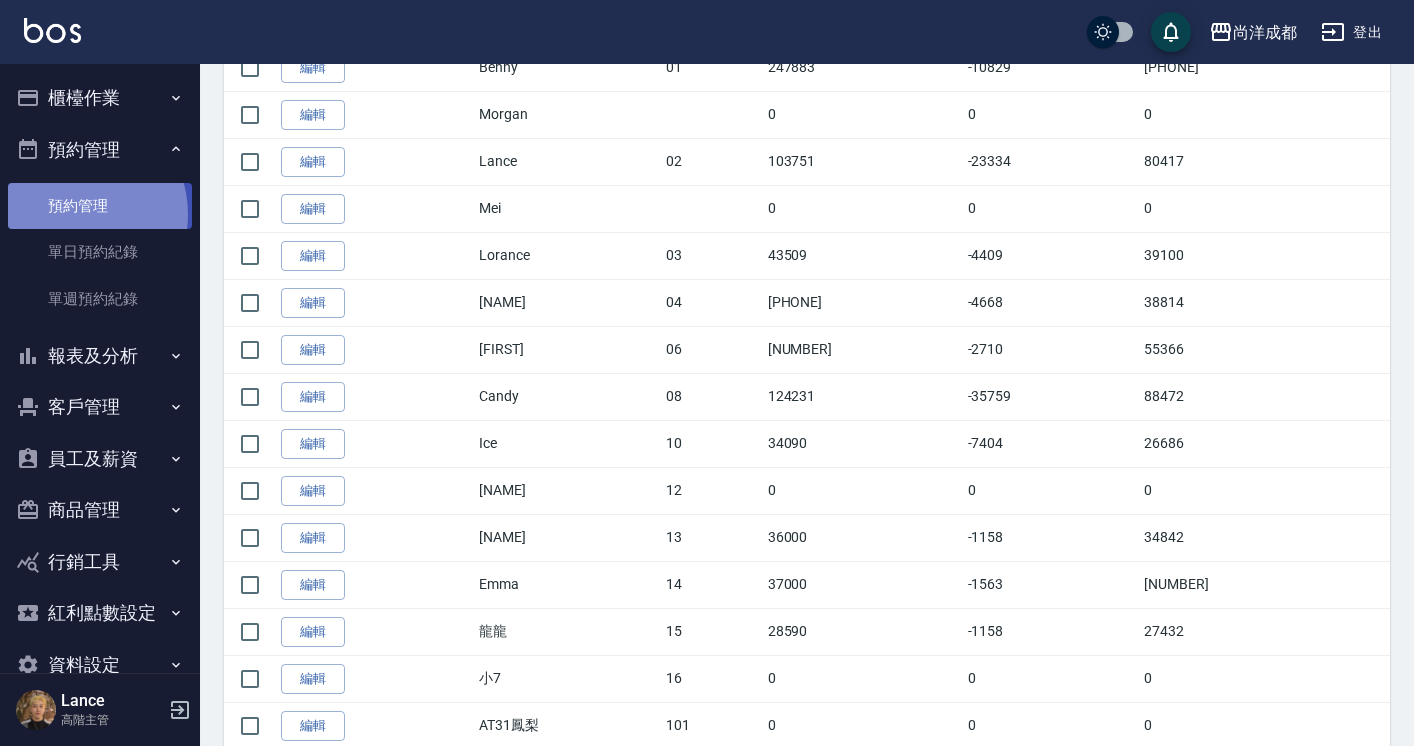 click on "預約管理" at bounding box center [100, 206] 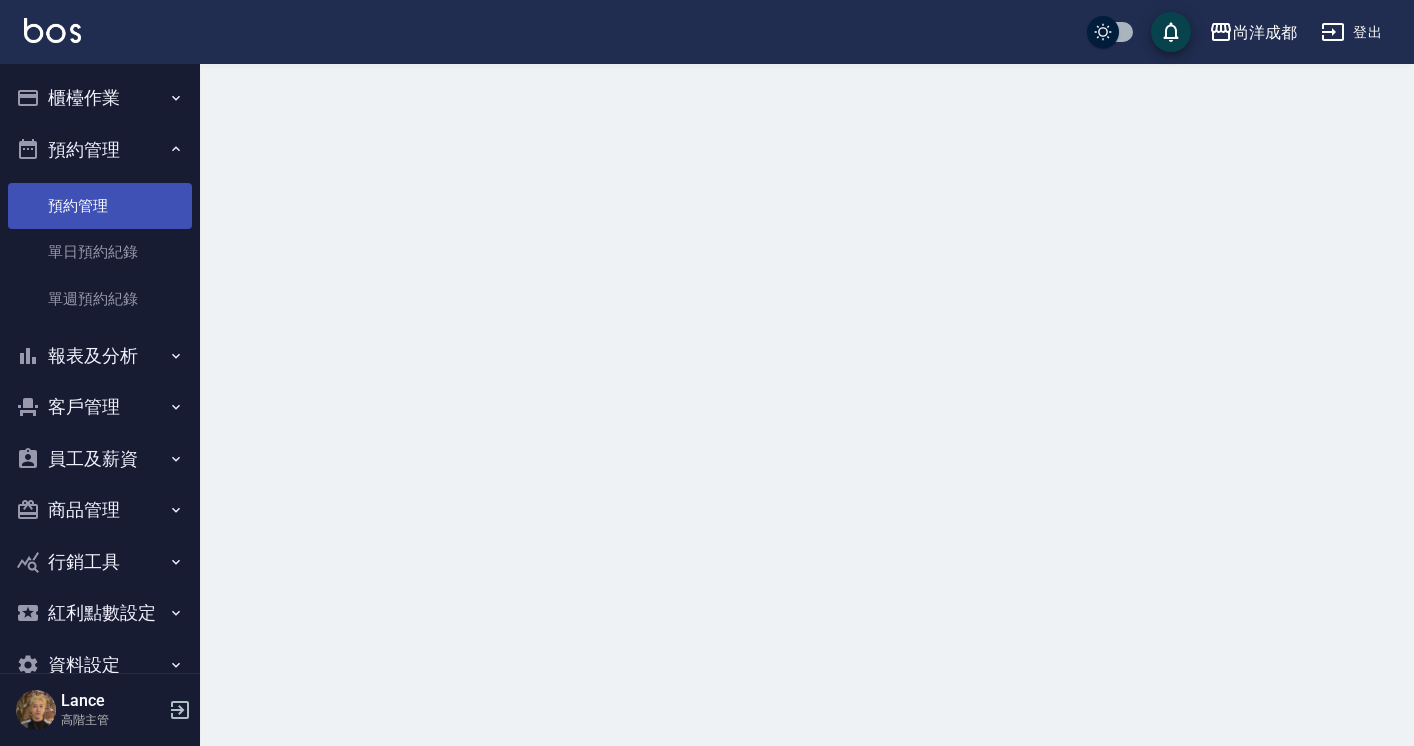 scroll, scrollTop: 0, scrollLeft: 0, axis: both 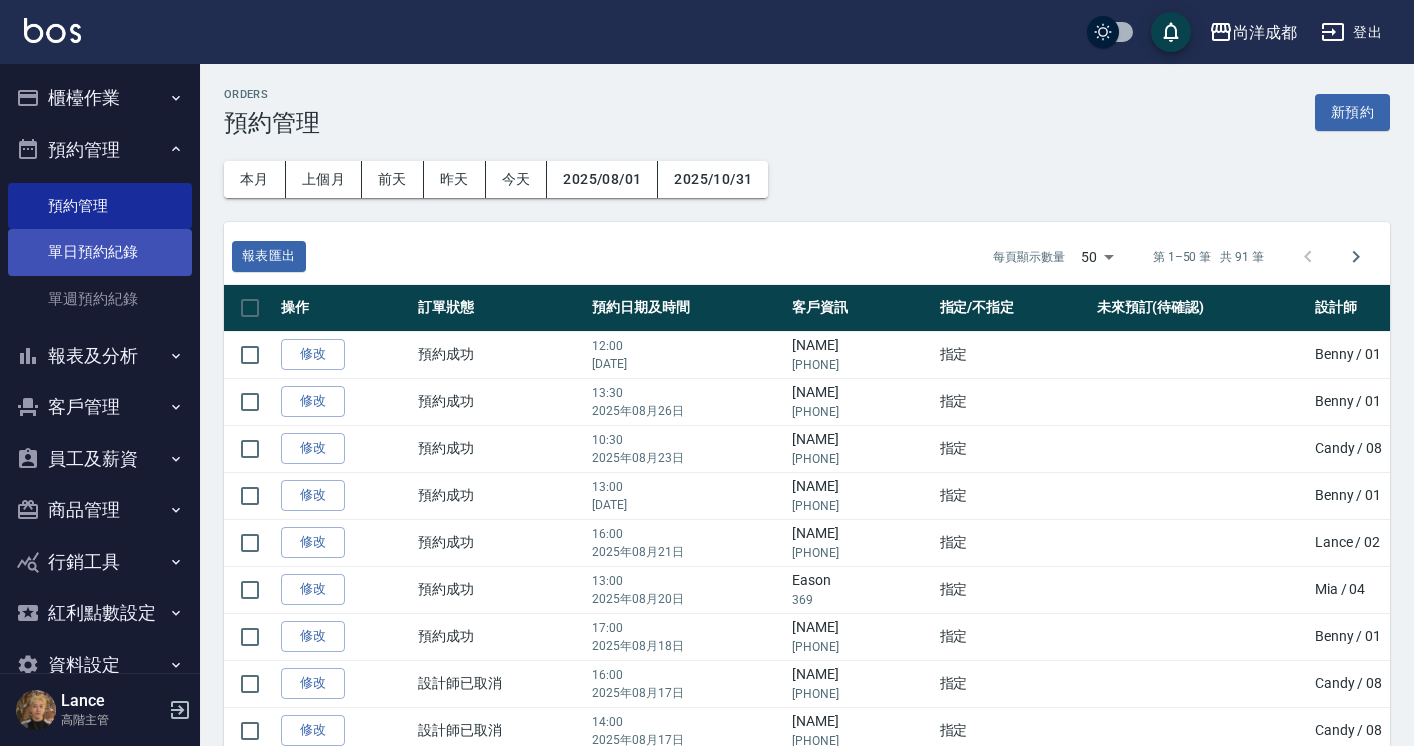 click on "單日預約紀錄" at bounding box center [100, 252] 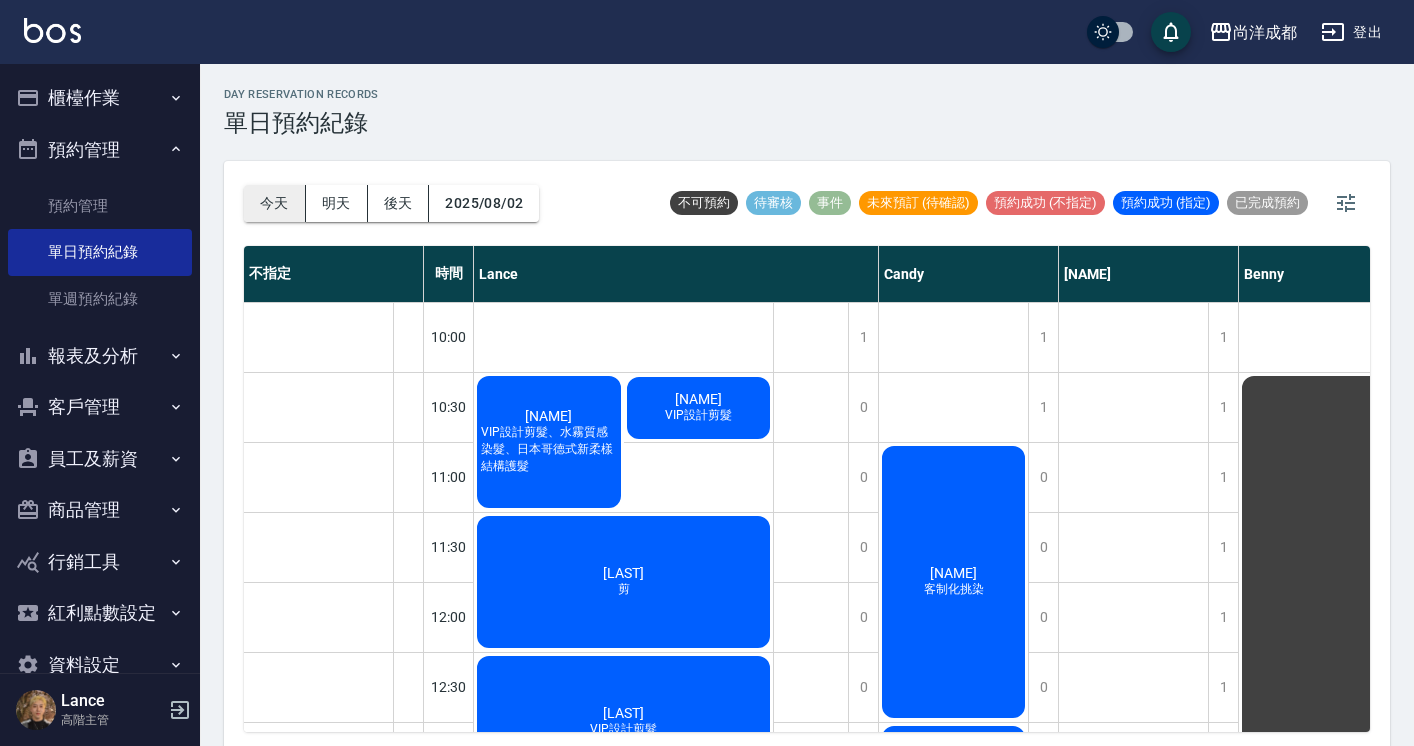click on "今天" at bounding box center [275, 203] 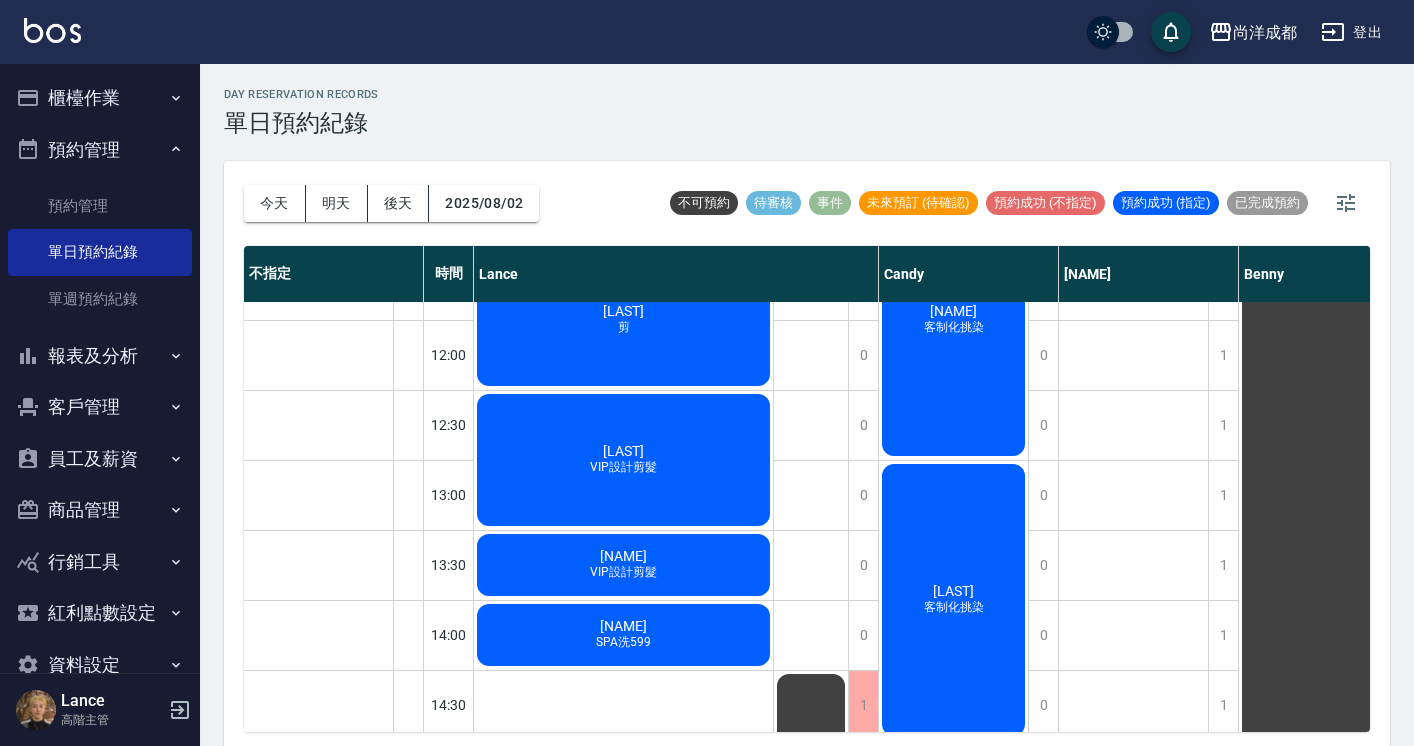 scroll, scrollTop: 263, scrollLeft: 0, axis: vertical 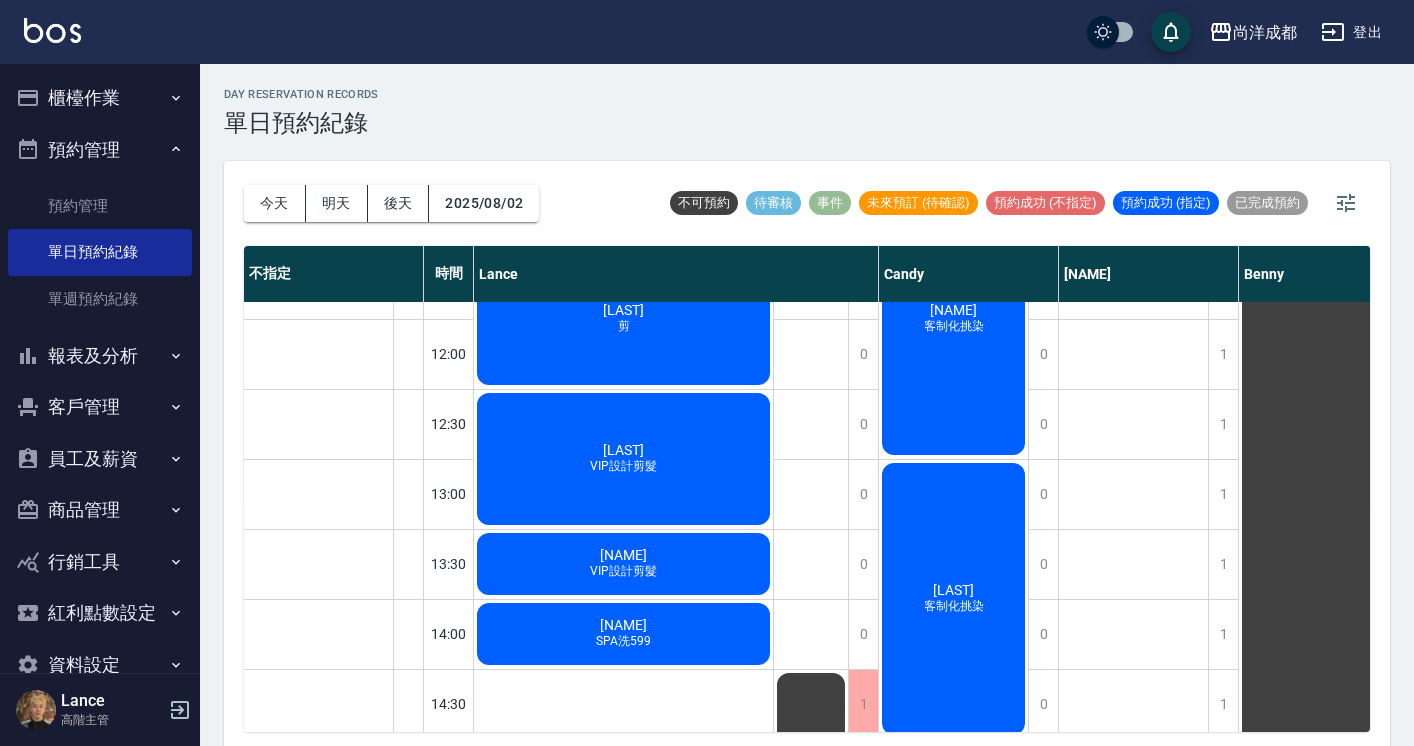 click on "[LAST] VIP設計剪髮" at bounding box center [549, 179] 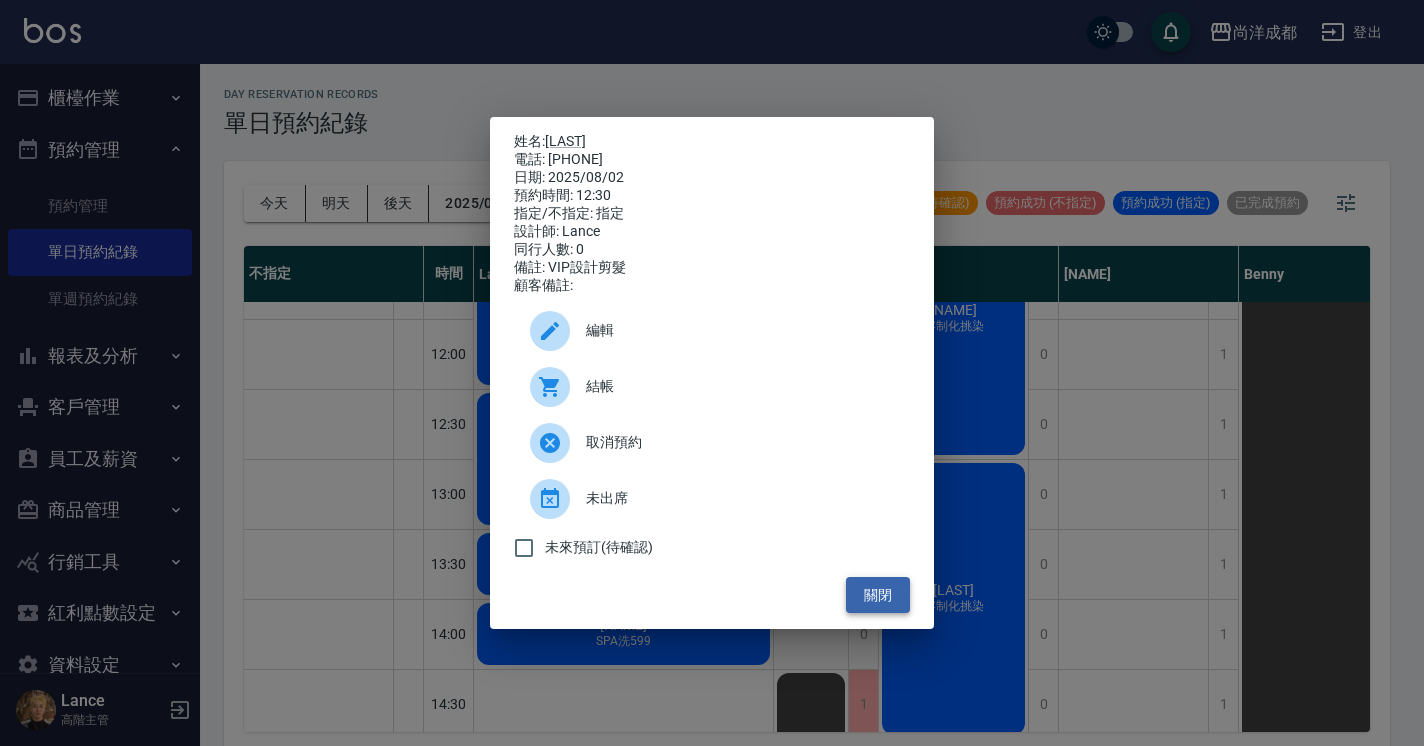 click on "關閉" at bounding box center (878, 595) 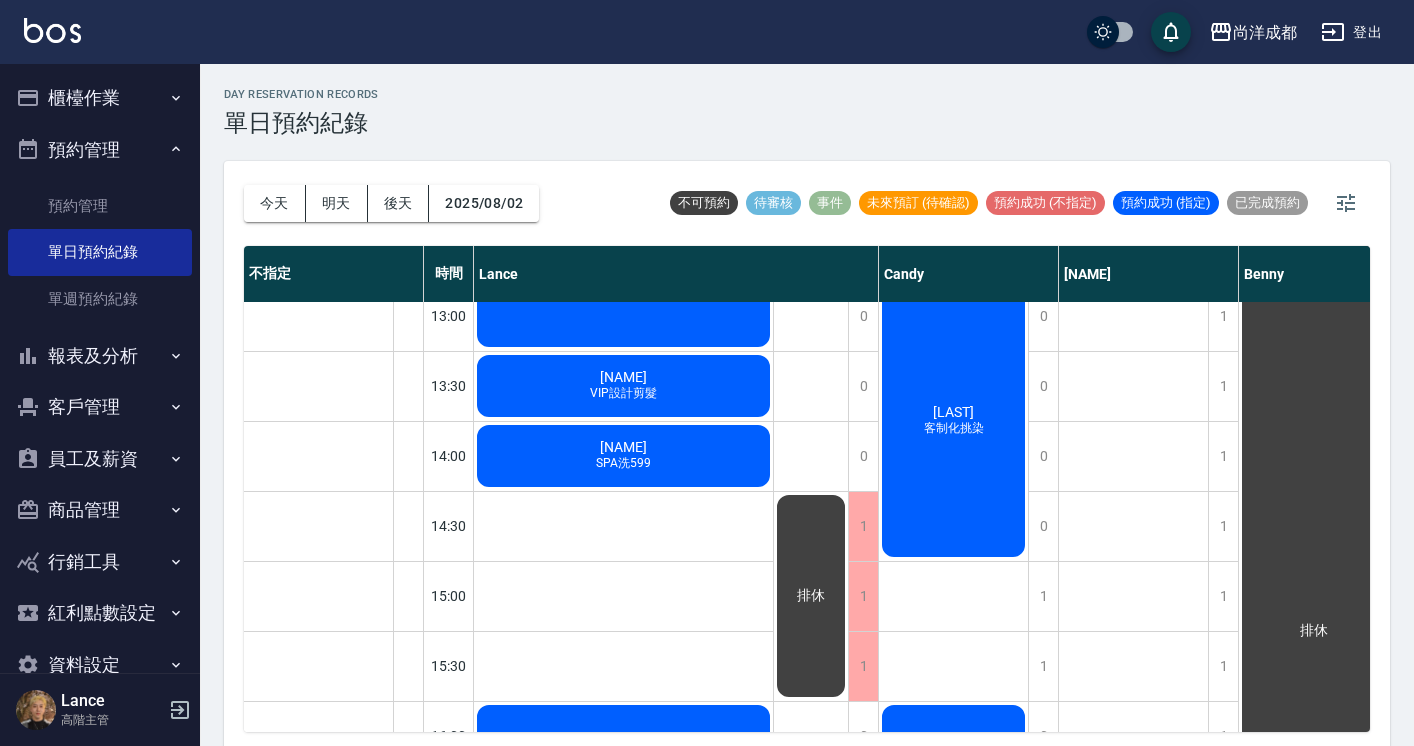 scroll, scrollTop: 449, scrollLeft: 0, axis: vertical 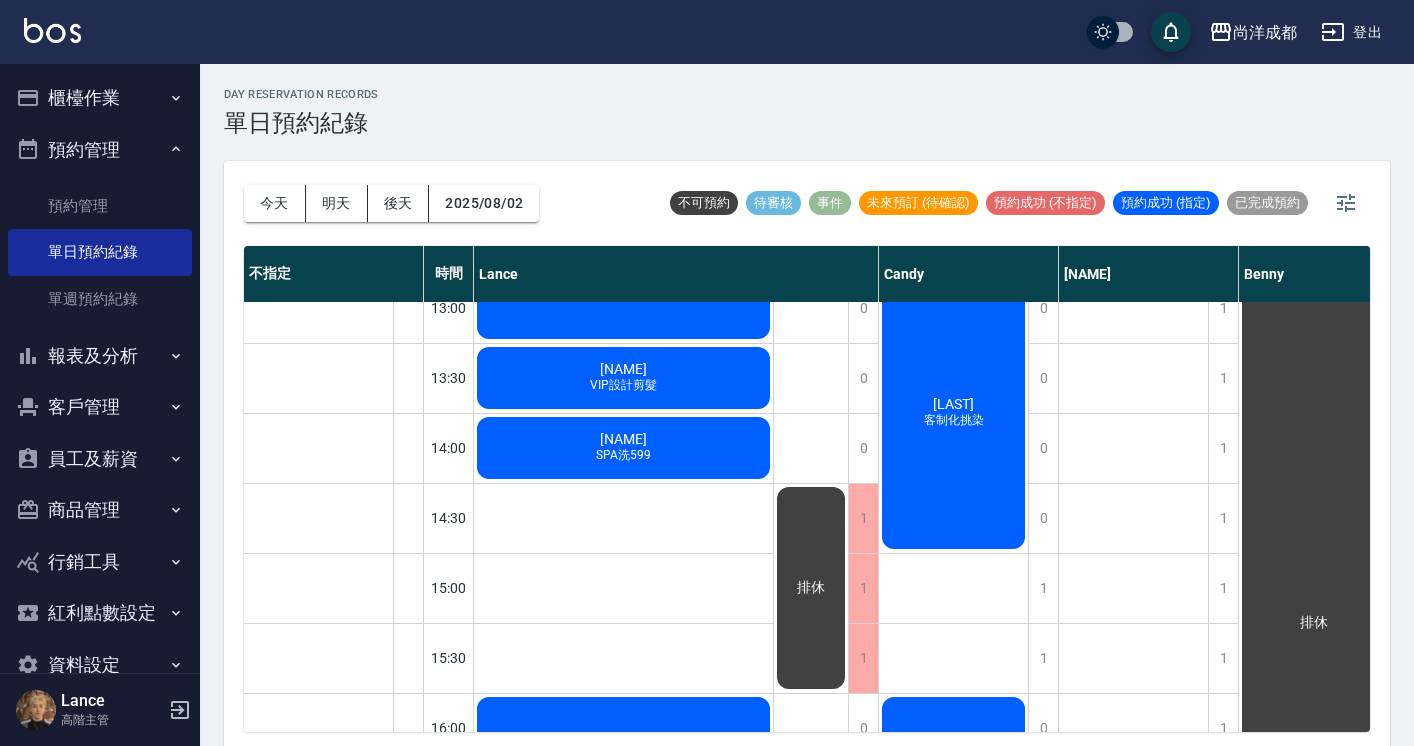 click on "[LAST] VIP設計剪髮" at bounding box center (549, -7) 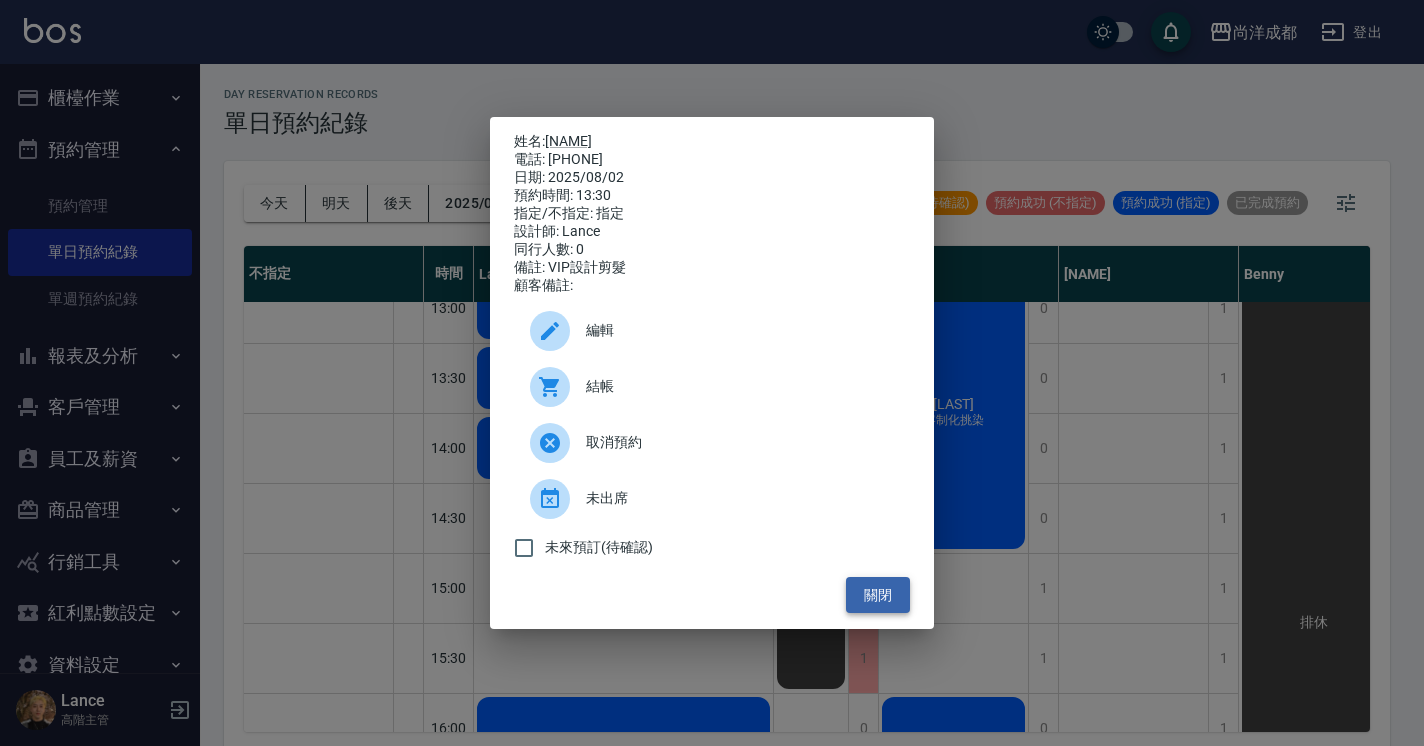 click on "關閉" at bounding box center [878, 595] 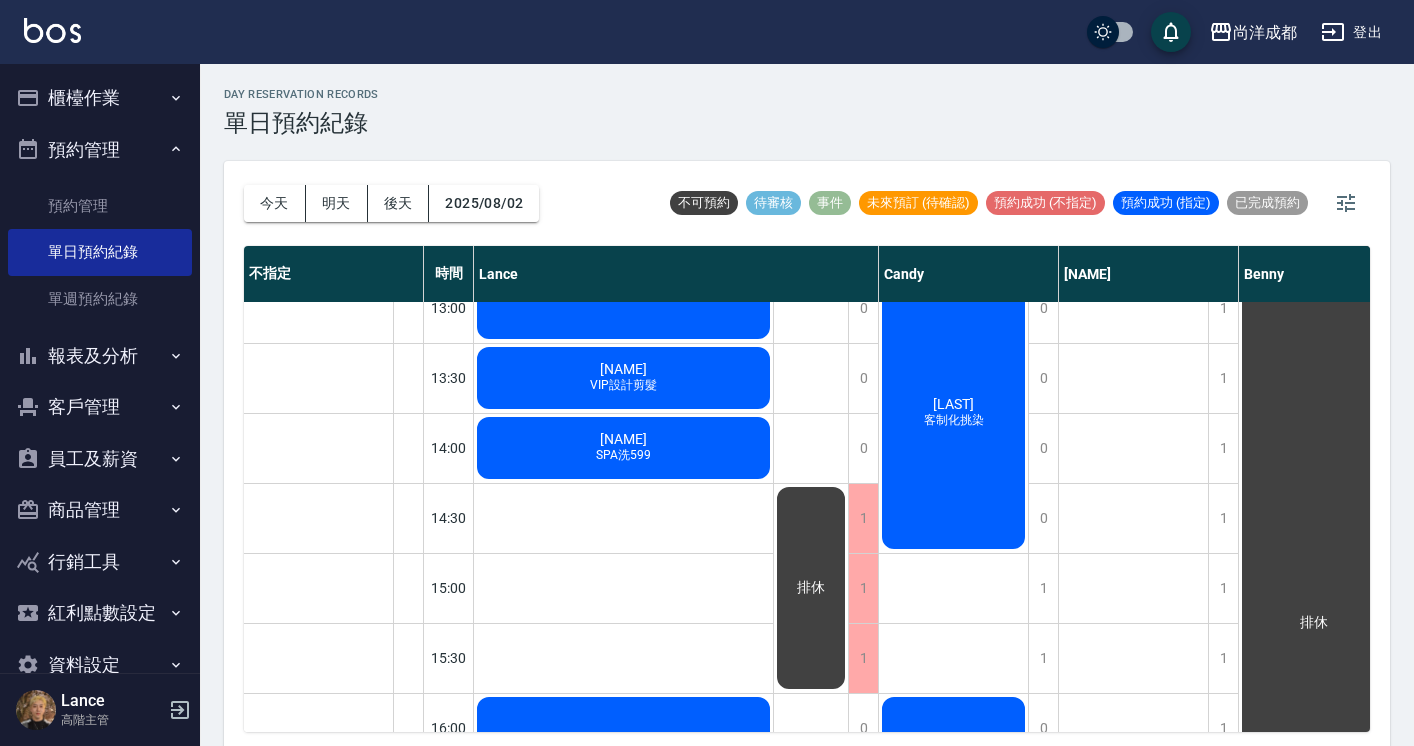 click on "[NAME] SPA洗599" at bounding box center (549, -7) 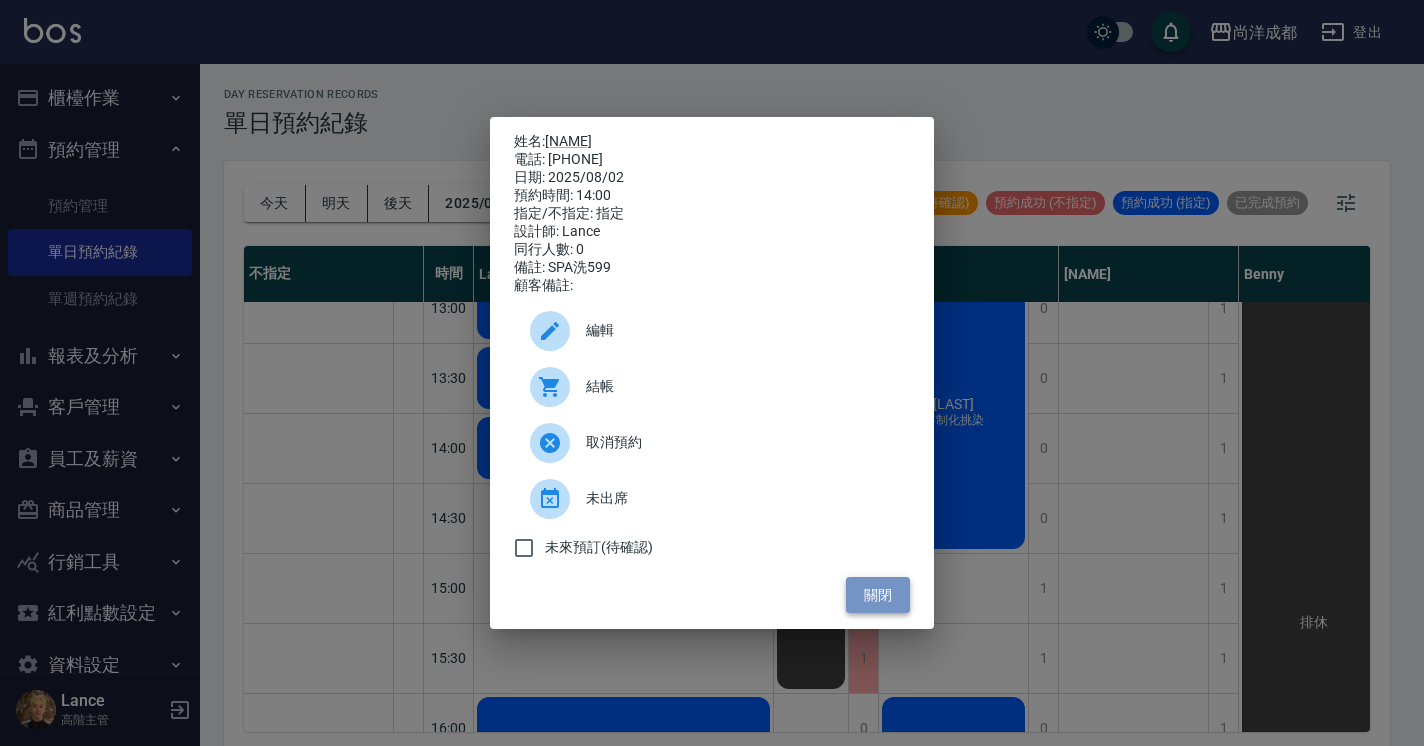 click on "關閉" at bounding box center (878, 595) 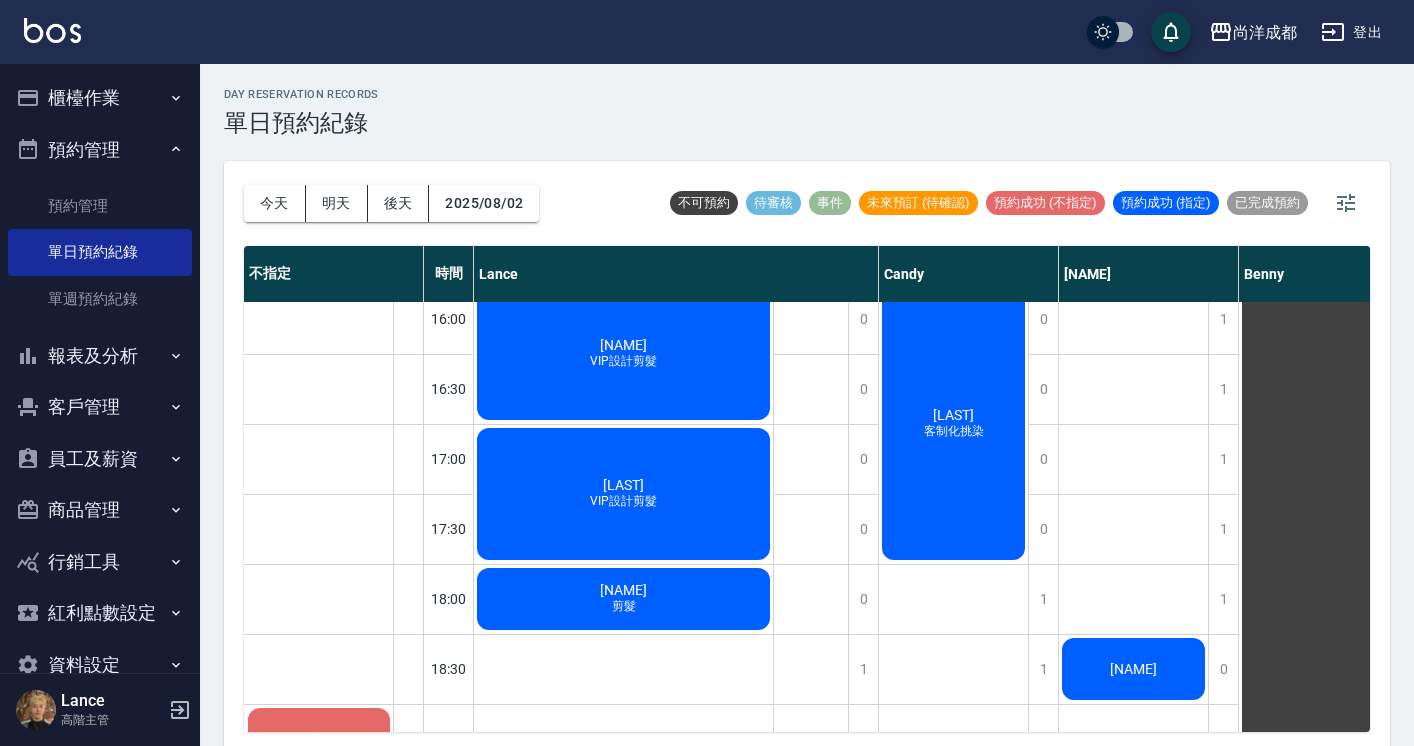 scroll, scrollTop: 859, scrollLeft: 0, axis: vertical 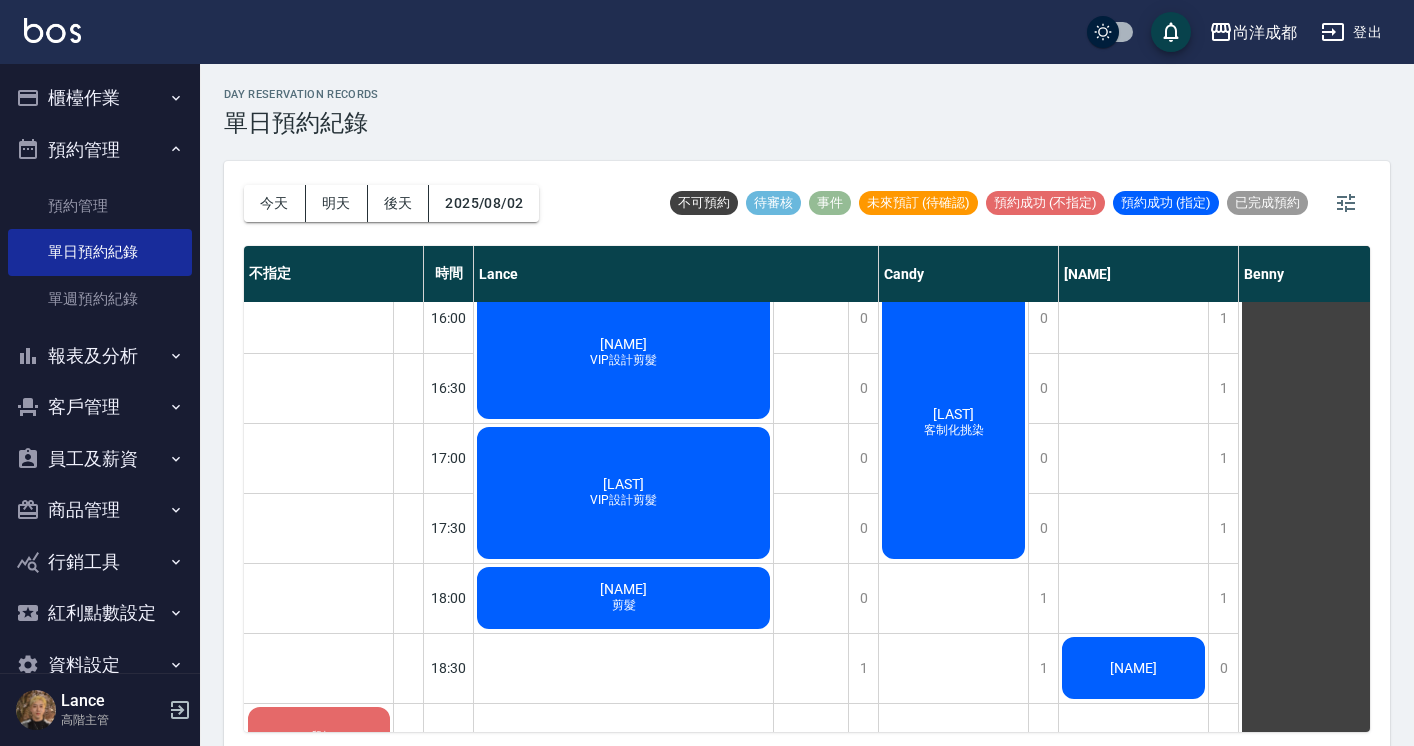 click on "[NAME] VIP設計剪髮" at bounding box center [549, -417] 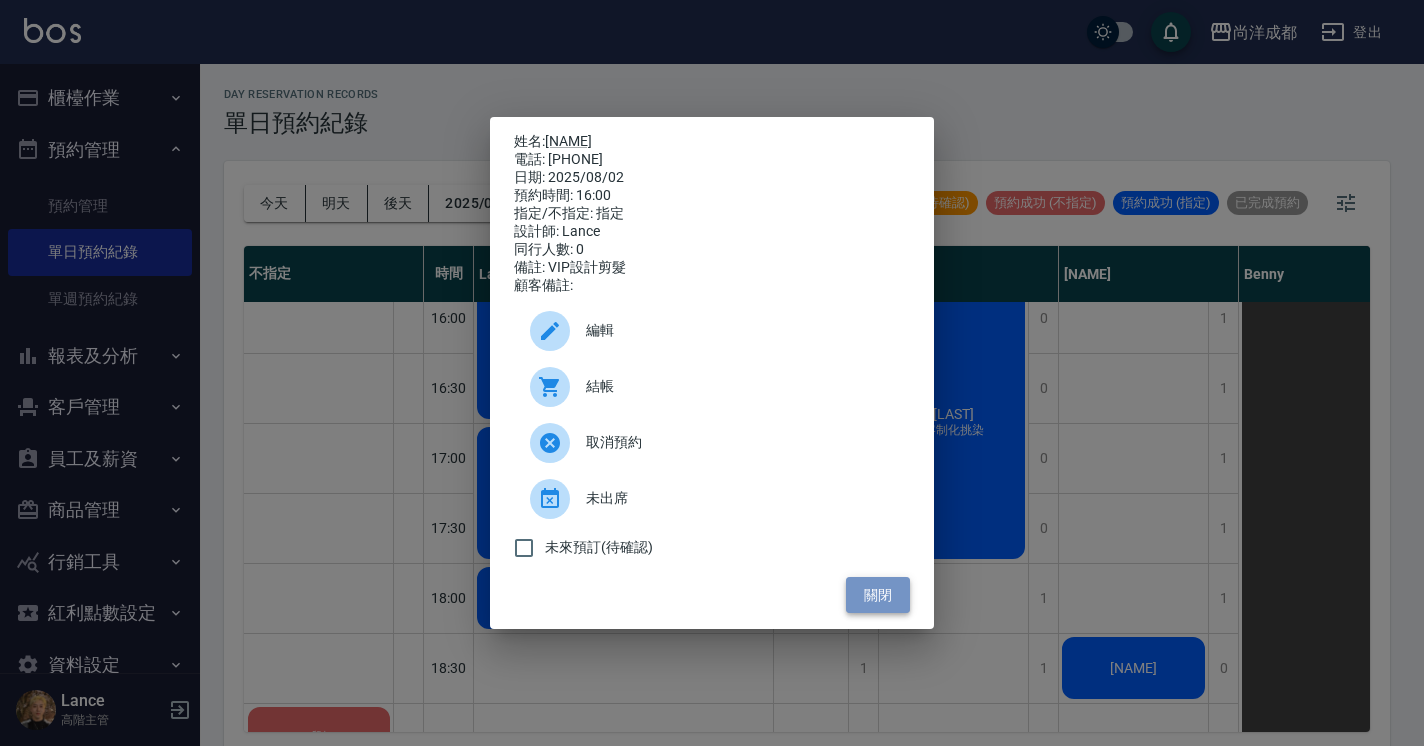 click on "關閉" at bounding box center [878, 595] 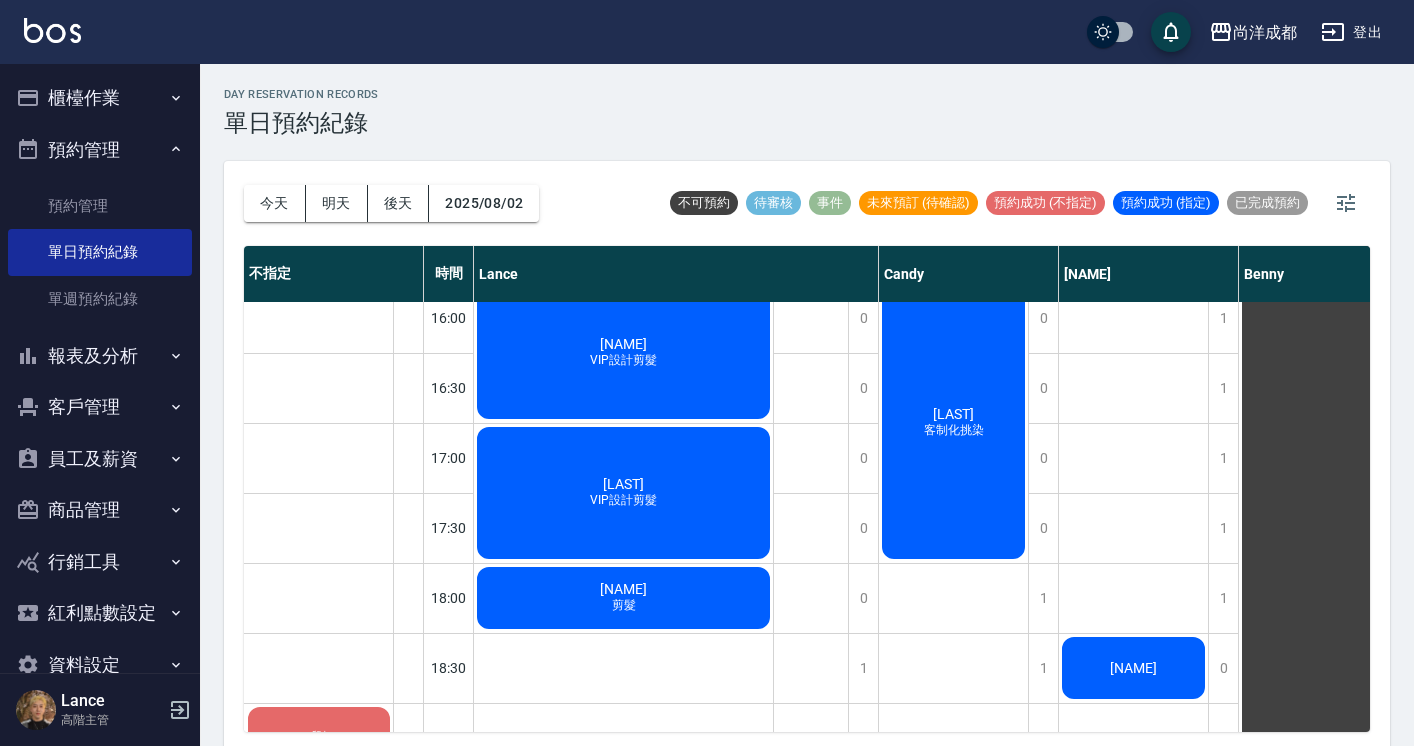 click on "[NAME] VIP設計剪髮" at bounding box center [549, -417] 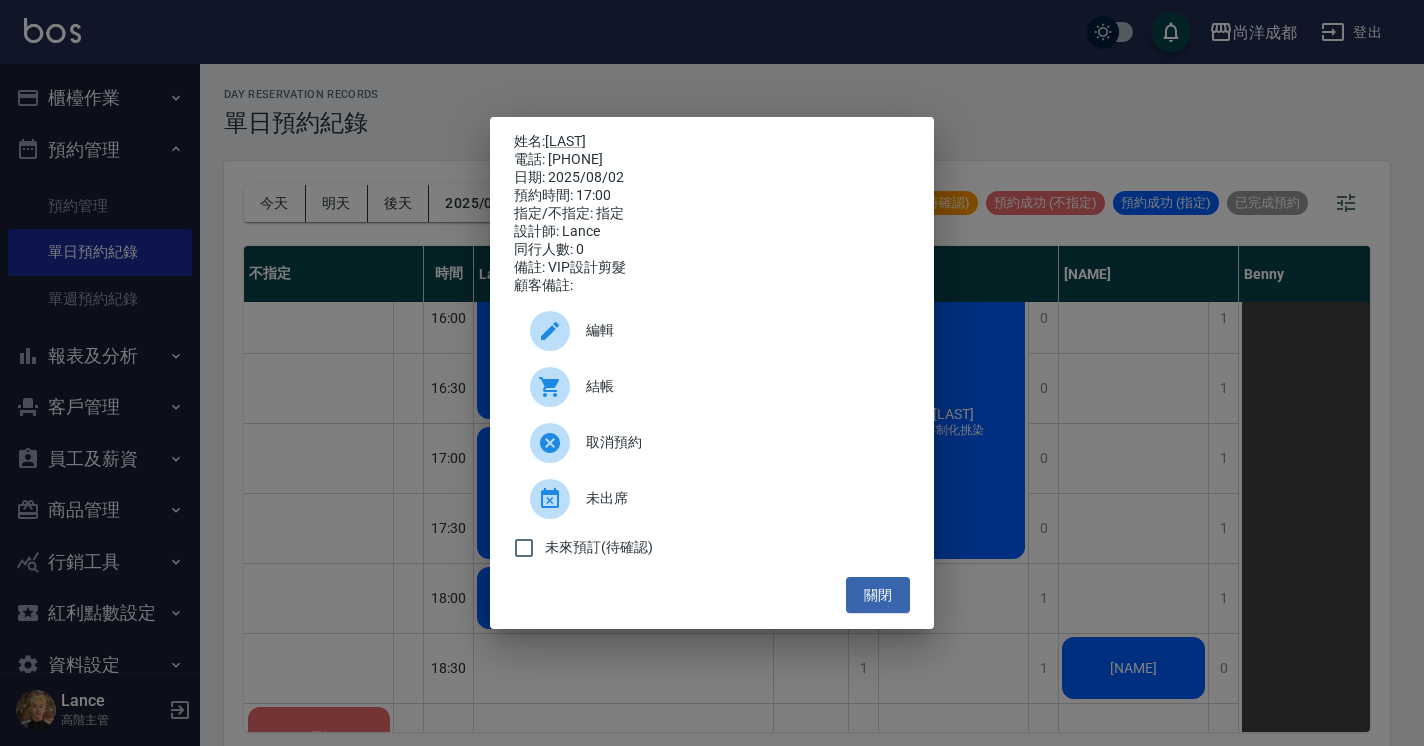 click on "姓名:  [NAME] 電話: [PHONE] 日期: 2025-08-02 預約時間: 17:00 指定/不指定: 指定 設計師: Lance 同行人數: 0 備註: VIP設計剪髮 顧客備註:  編輯 結帳 取消預約 未出席 未來預訂(待確認) 關閉" at bounding box center [712, 373] 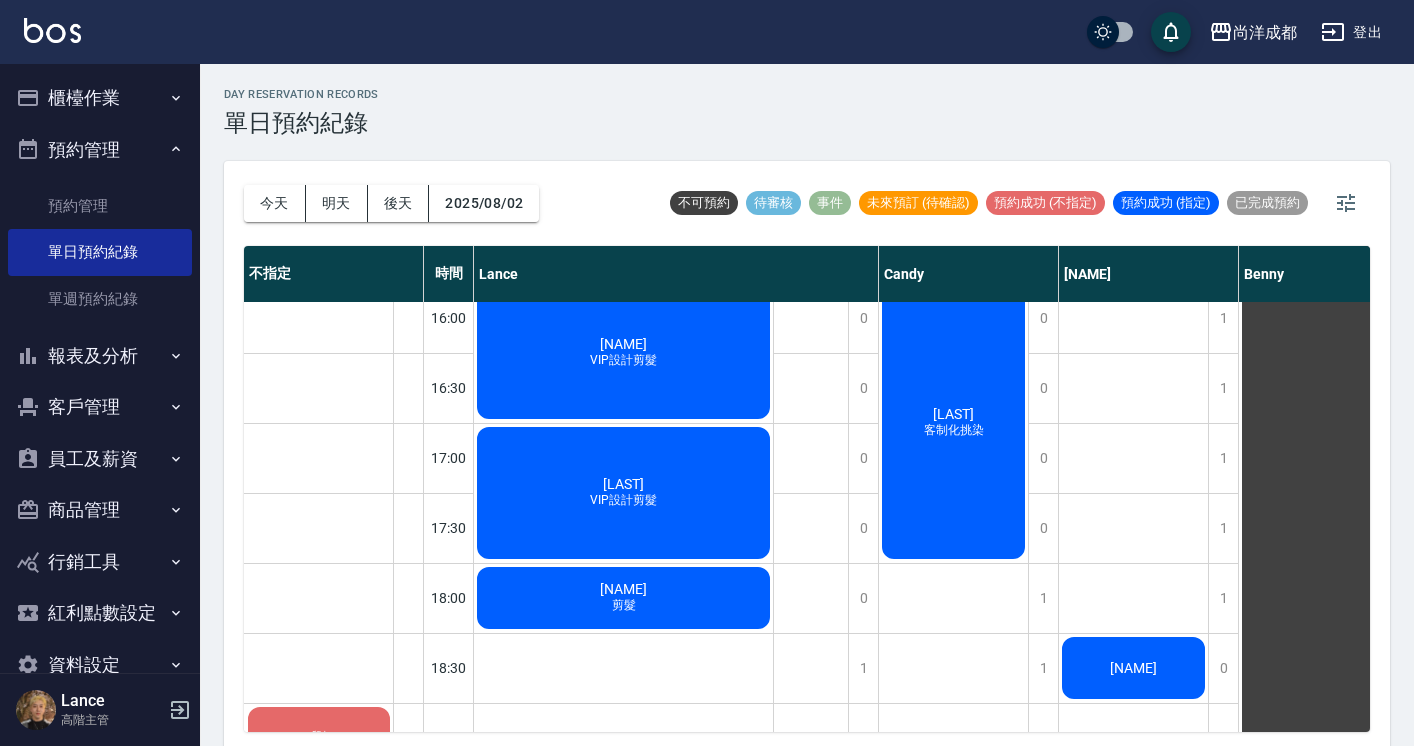 click on "[NAME] 剪髮" at bounding box center (549, -417) 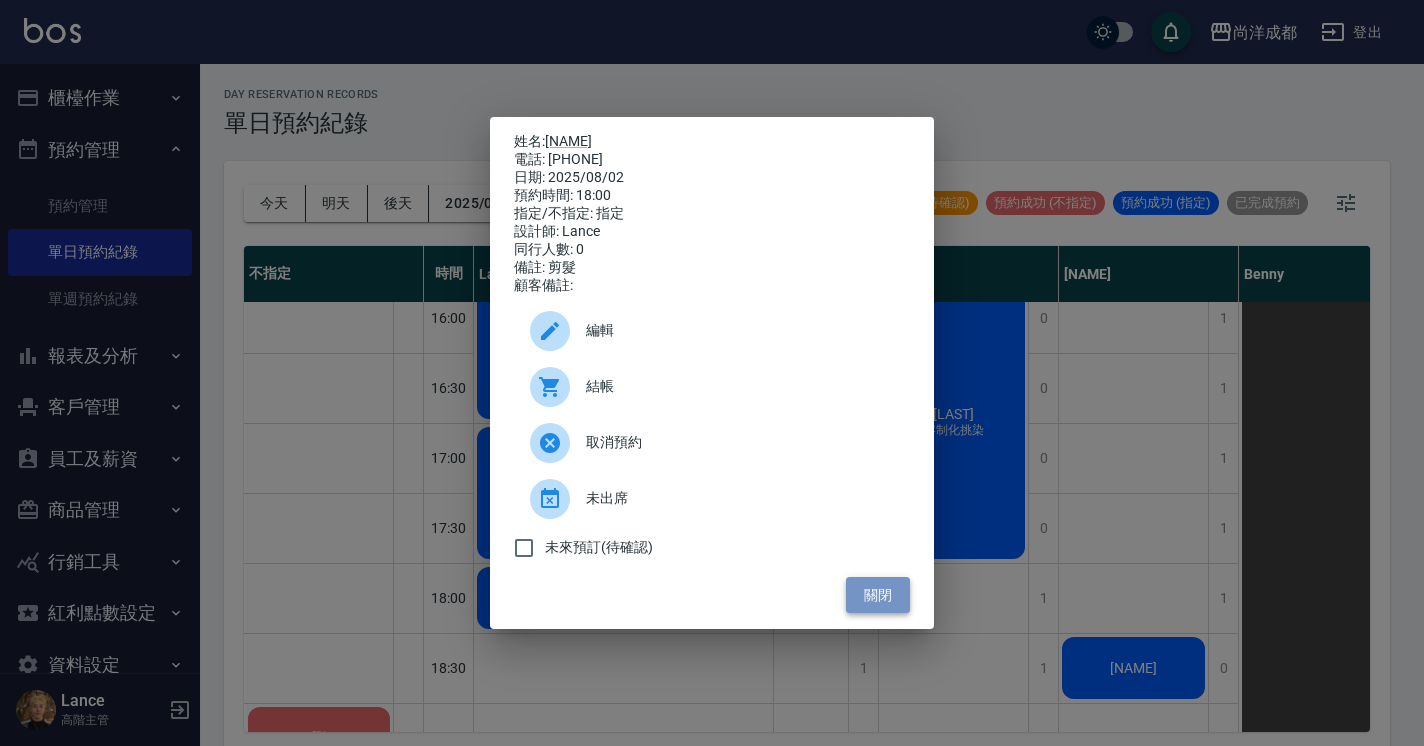 click on "關閉" at bounding box center (878, 595) 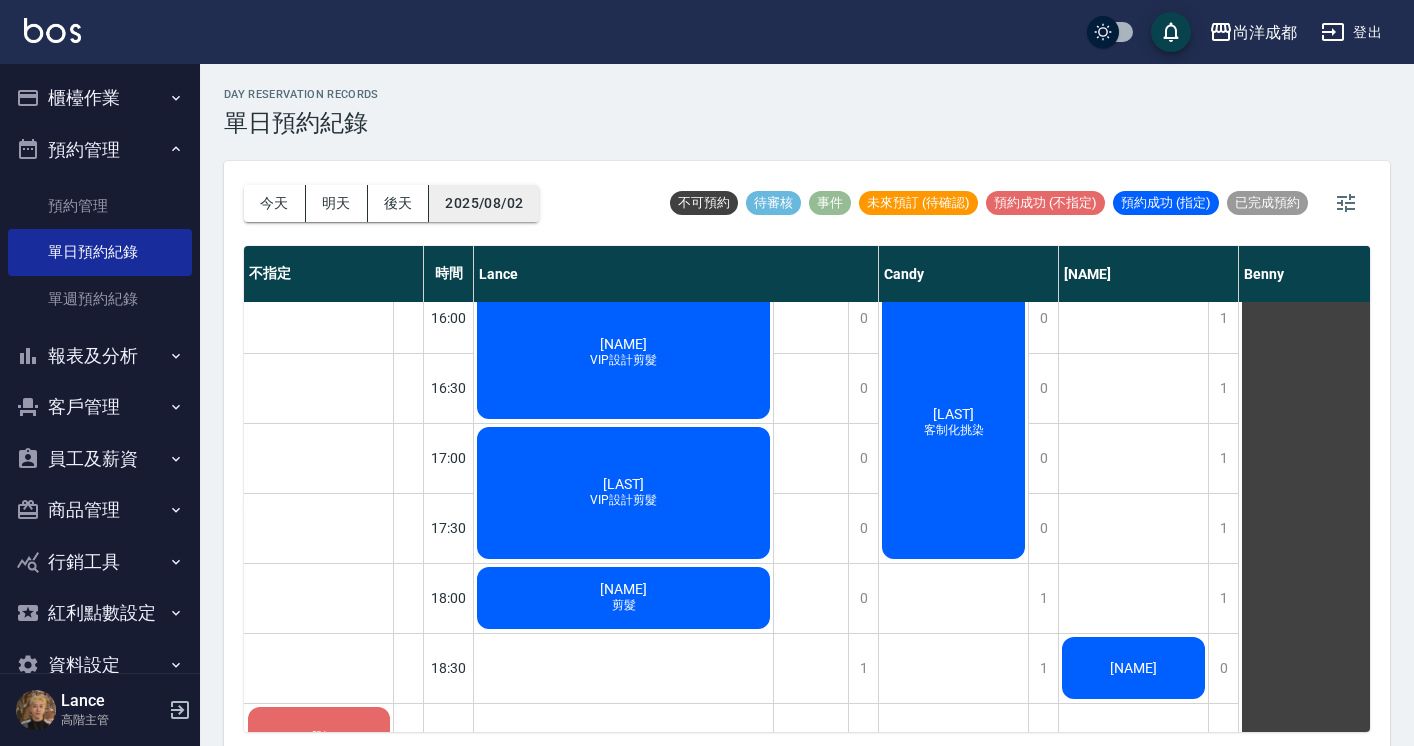 click on "2025/08/02" at bounding box center [484, 203] 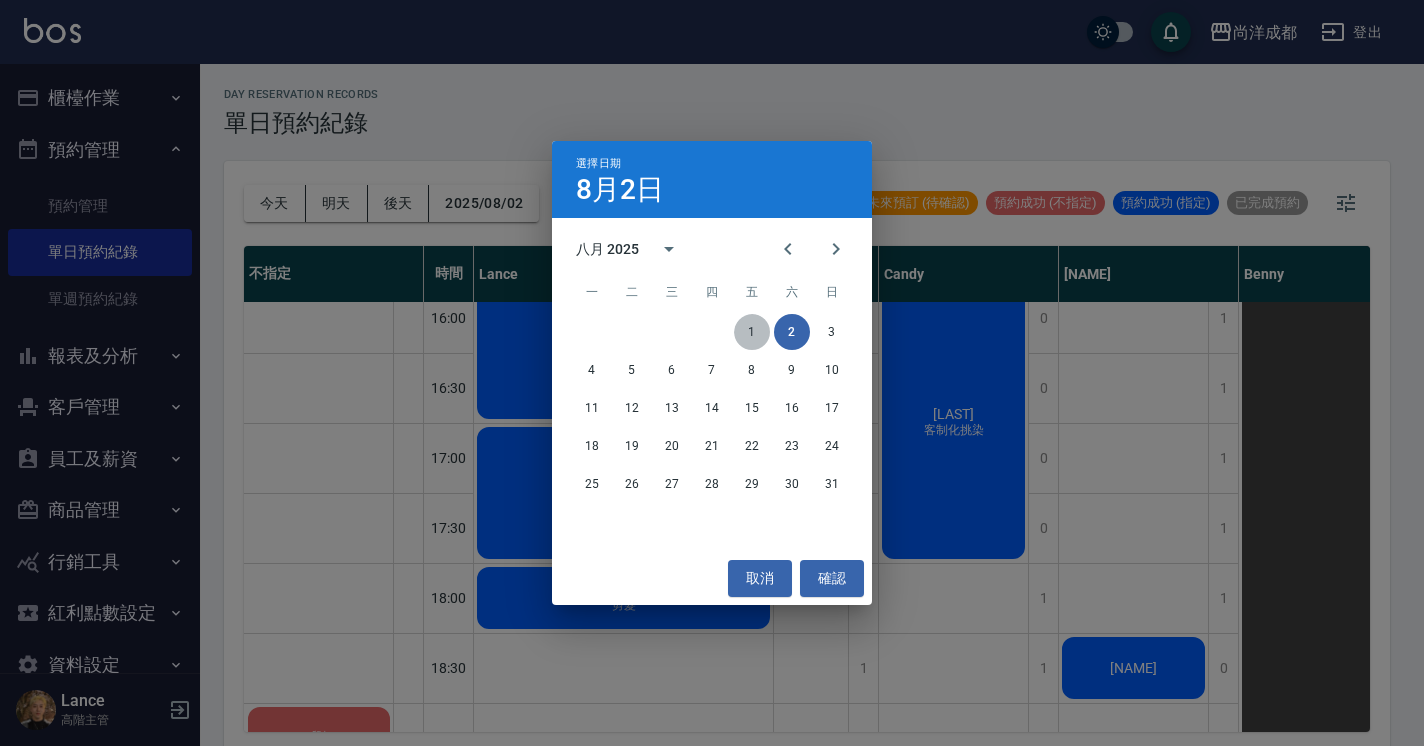 click on "1" at bounding box center (752, 332) 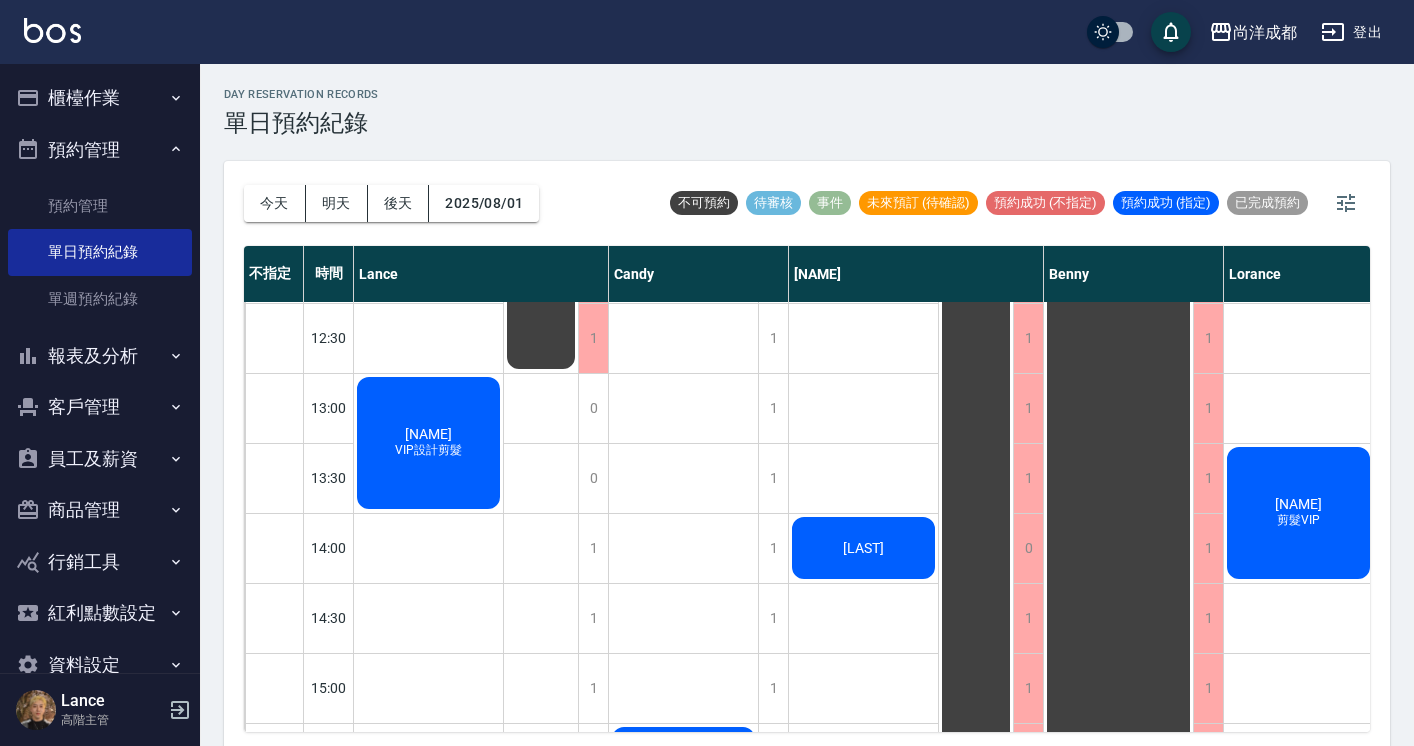 scroll, scrollTop: 344, scrollLeft: 0, axis: vertical 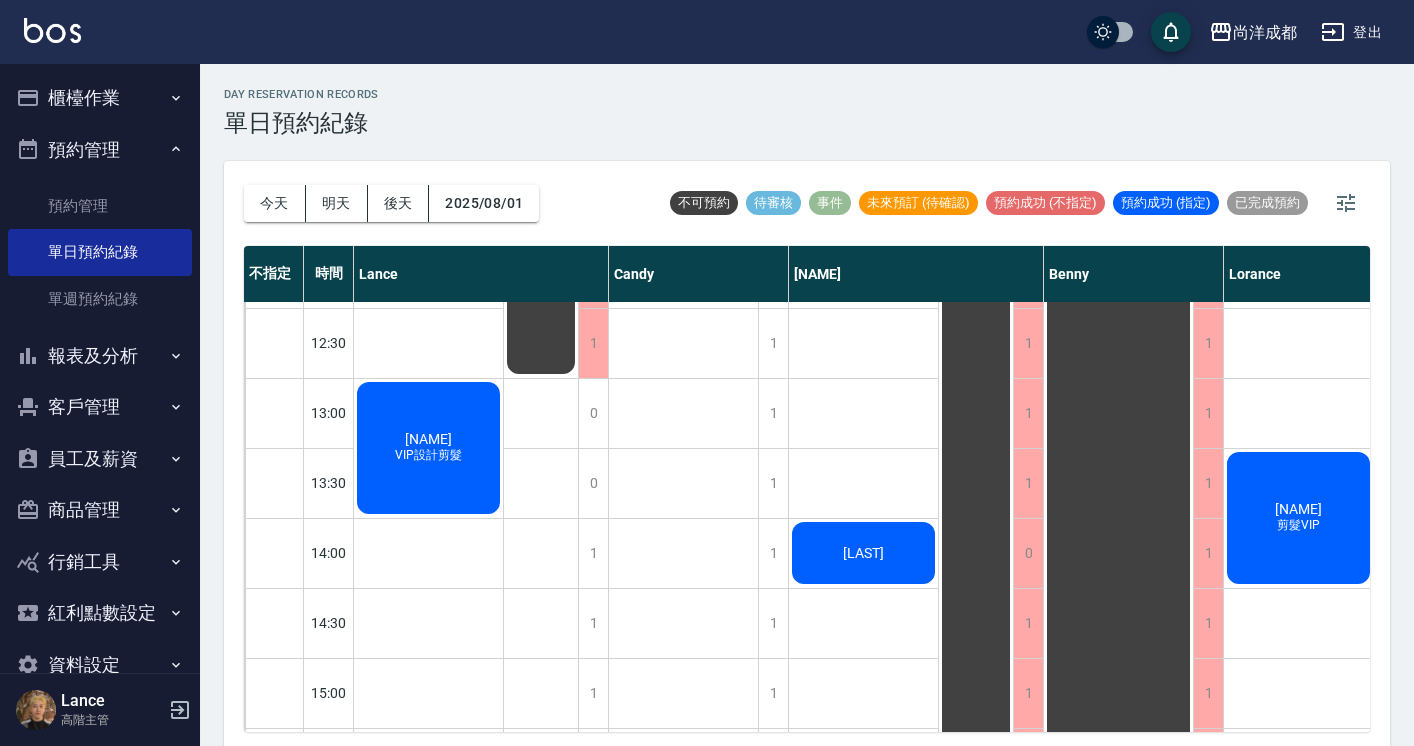 click on "VIP設計剪髮" at bounding box center [428, 455] 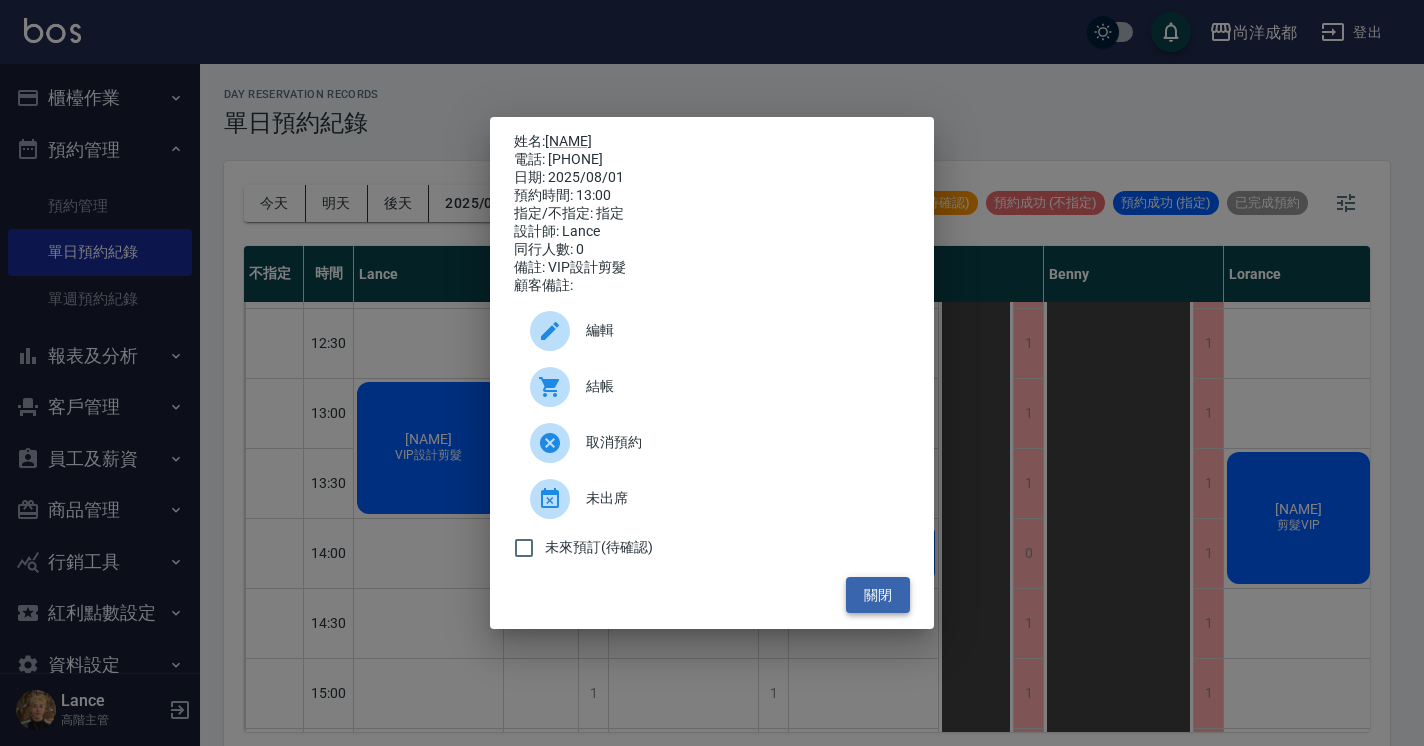 click on "關閉" at bounding box center (878, 595) 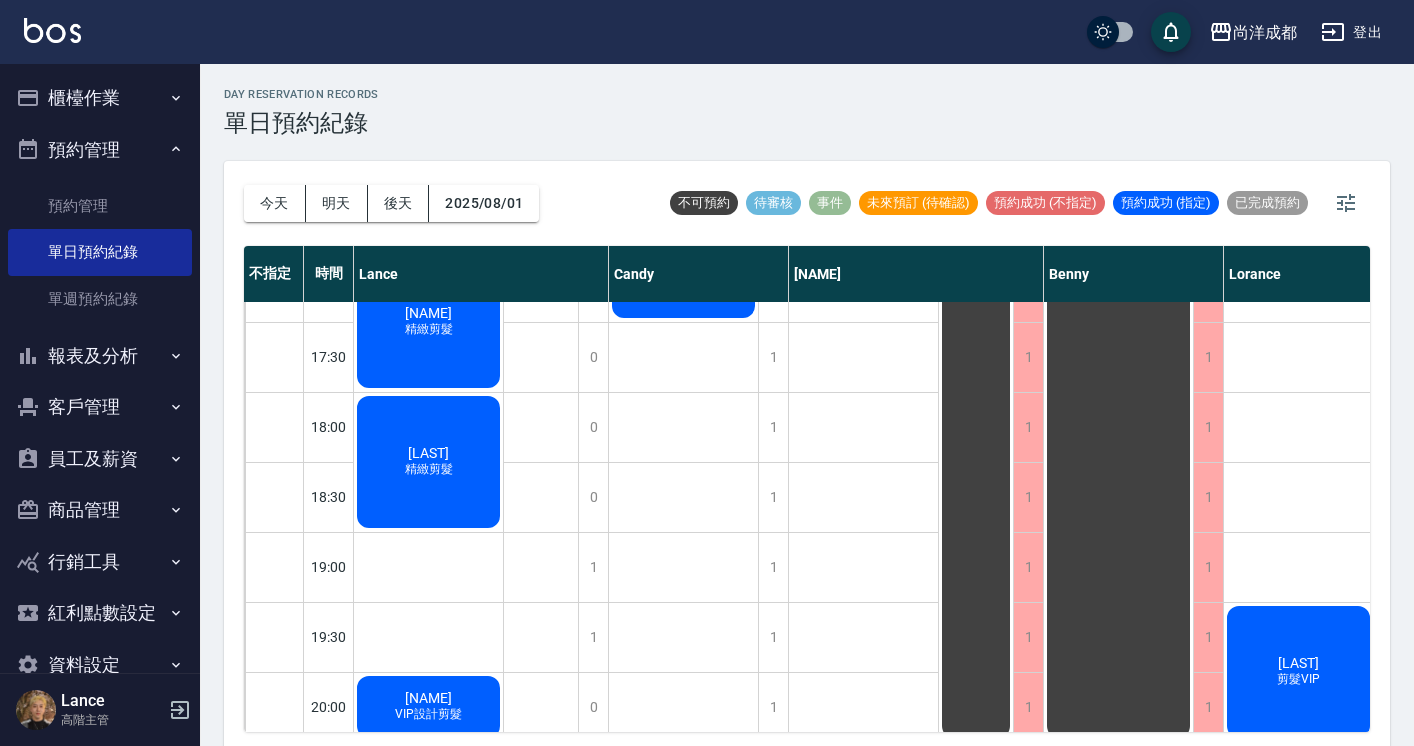scroll, scrollTop: 1033, scrollLeft: 0, axis: vertical 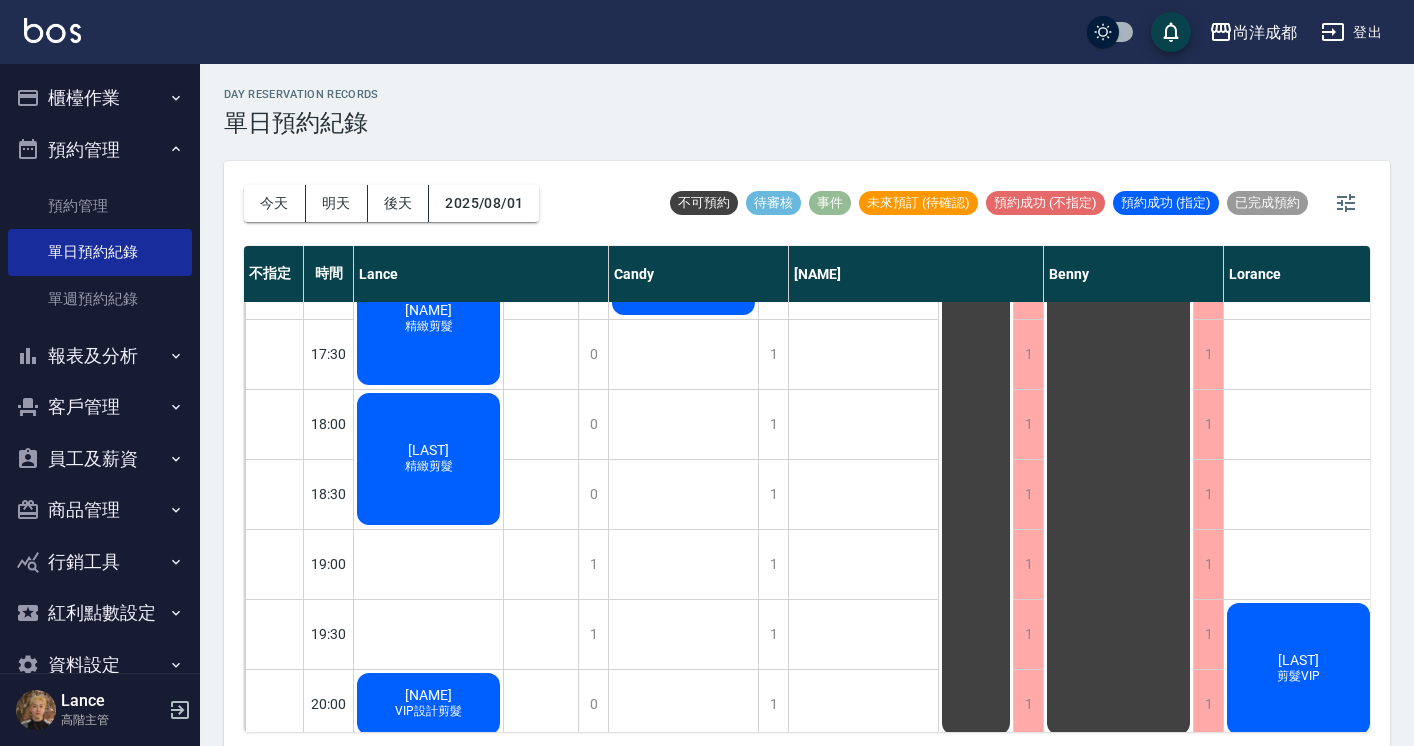 click on "[NAME] 精緻剪髮" at bounding box center (428, -241) 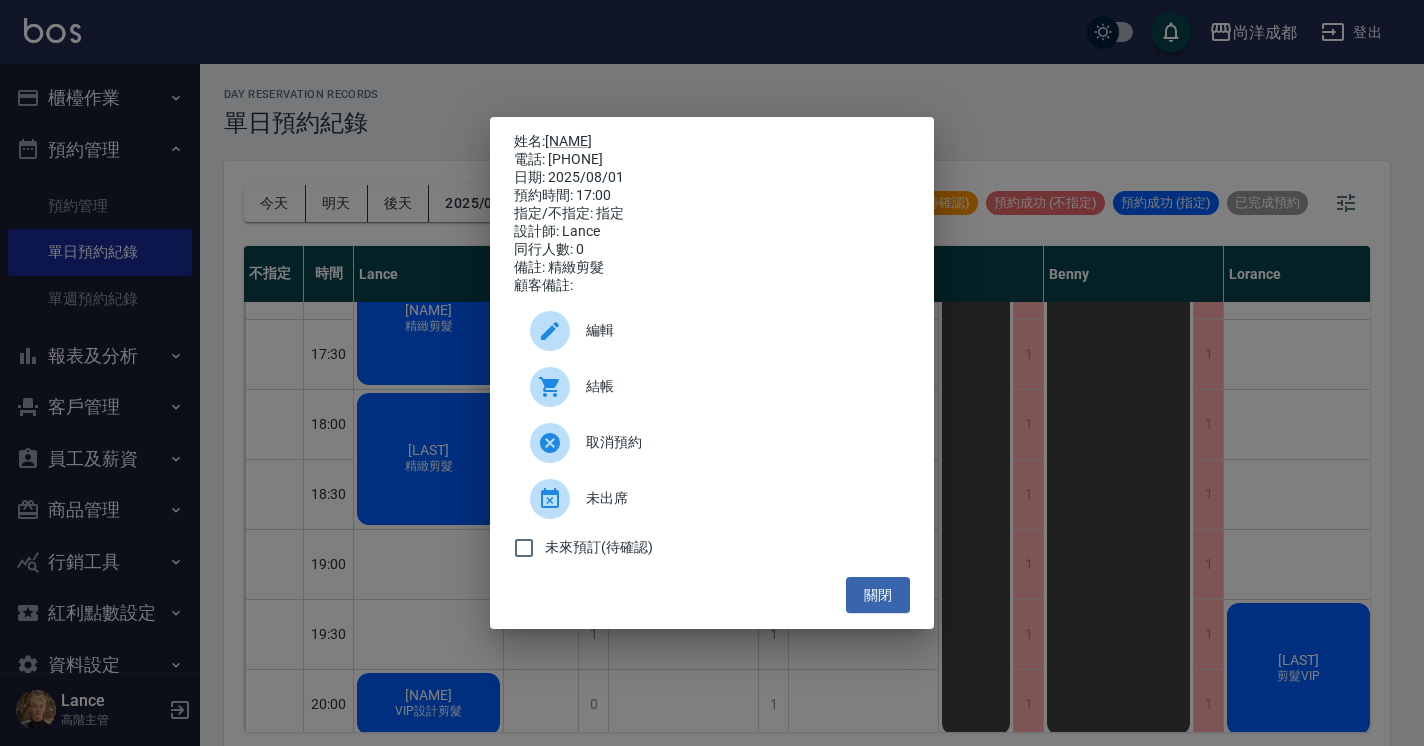 click on "姓名:  [NAME] 電話: [PHONE] 日期: 2025-08-01 預約時間: 17:00 指定/不指定: 指定 設計師: Lance 同行人數: 0 備註: 精緻剪髮 顧客備註:  編輯 結帳 取消預約 未出席 未來預訂(待確認) 關閉" at bounding box center [712, 373] 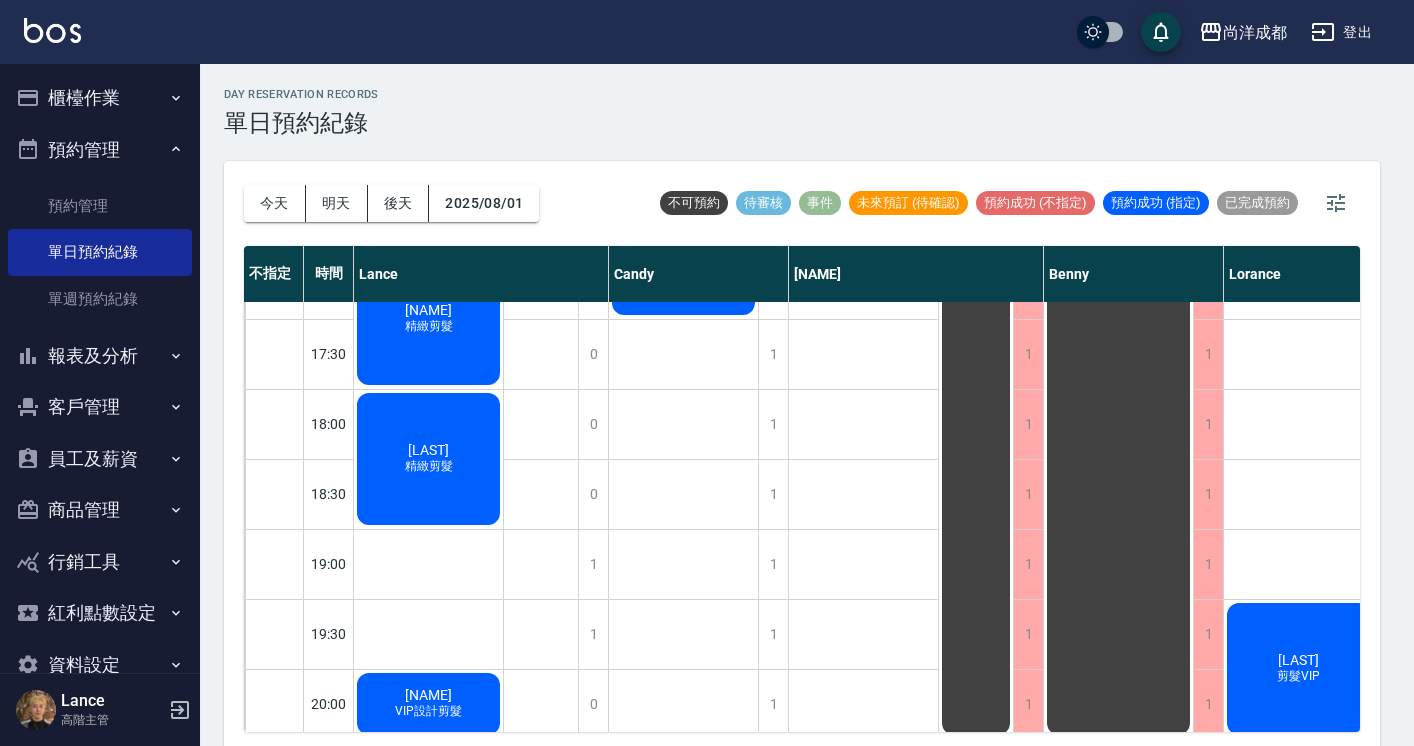 click on "[NAME] 精緻剪髮 [NAME] 精緻剪髮 [NAME] VIP設計剪髮" at bounding box center [429, 4] 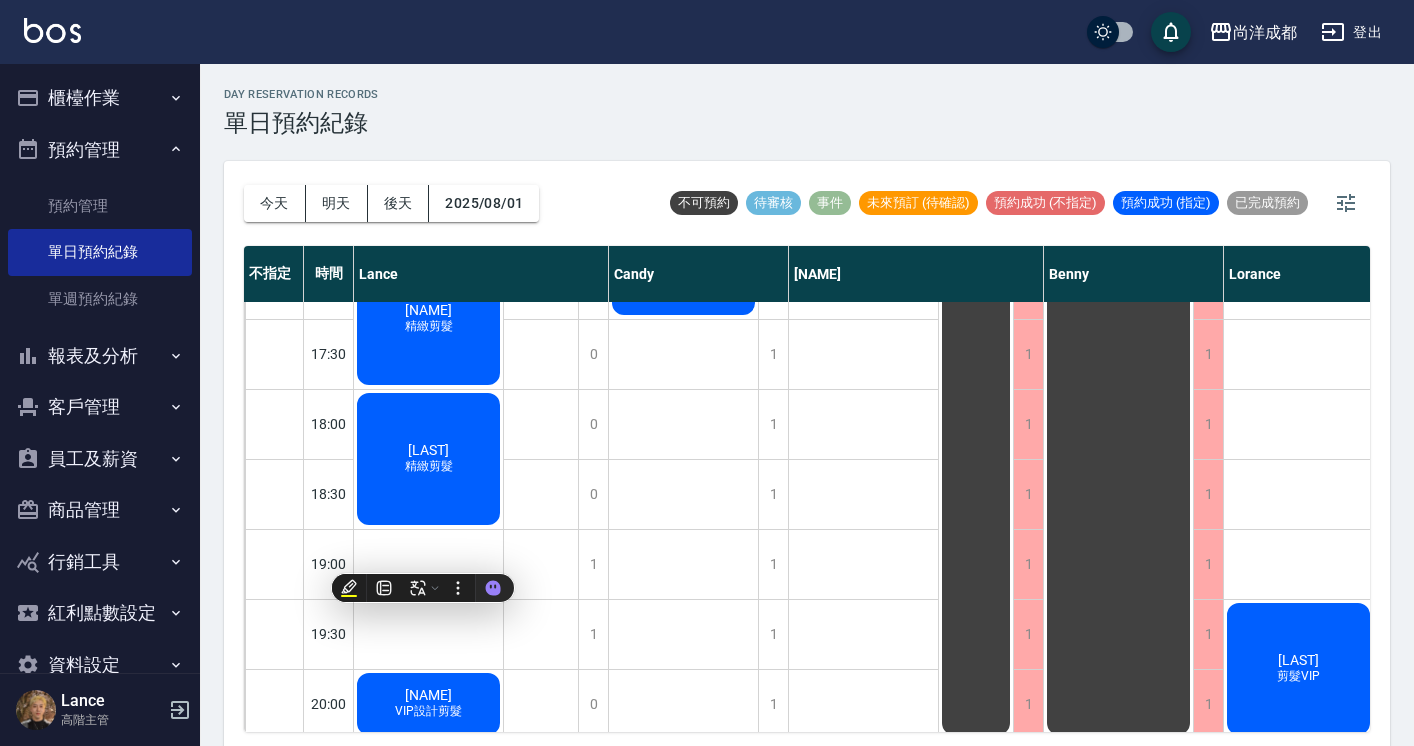 scroll, scrollTop: 1057, scrollLeft: 0, axis: vertical 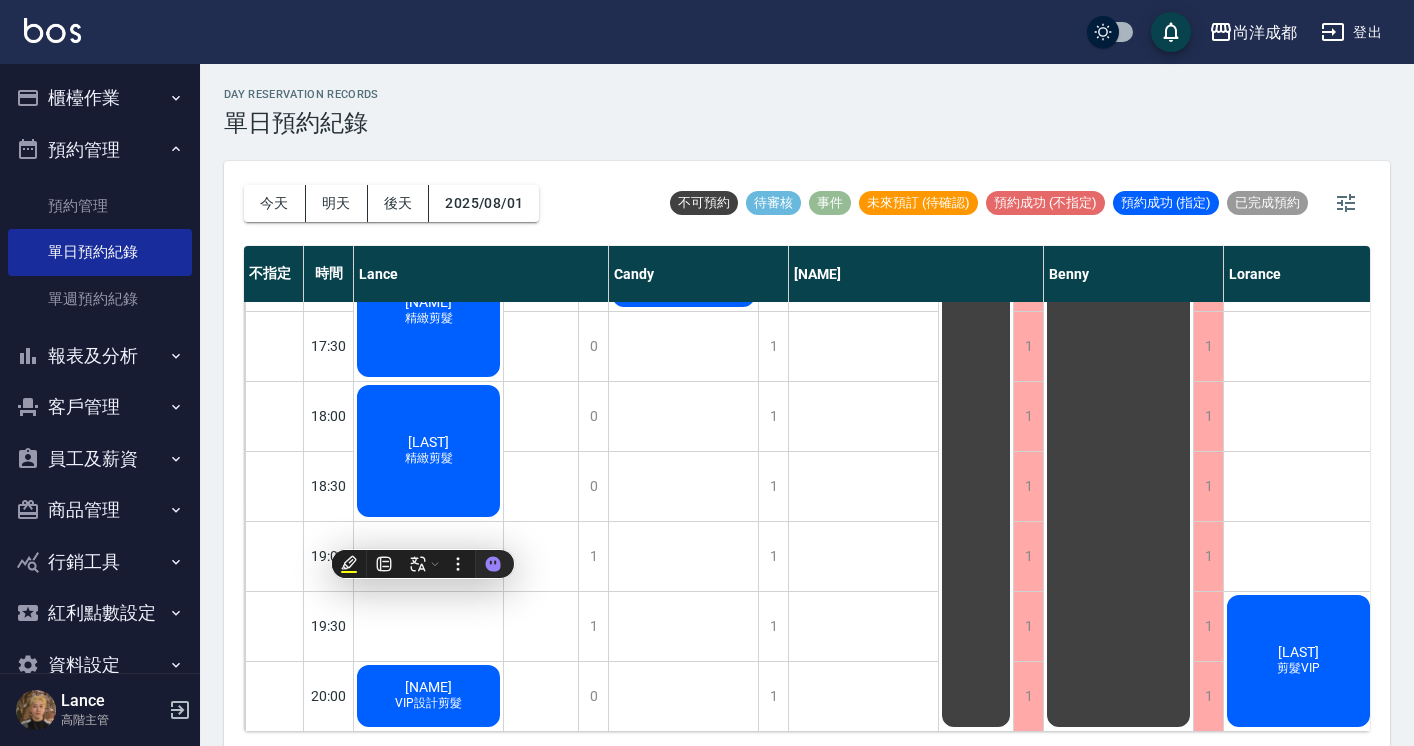 click on "[LAST]" at bounding box center (864, -4) 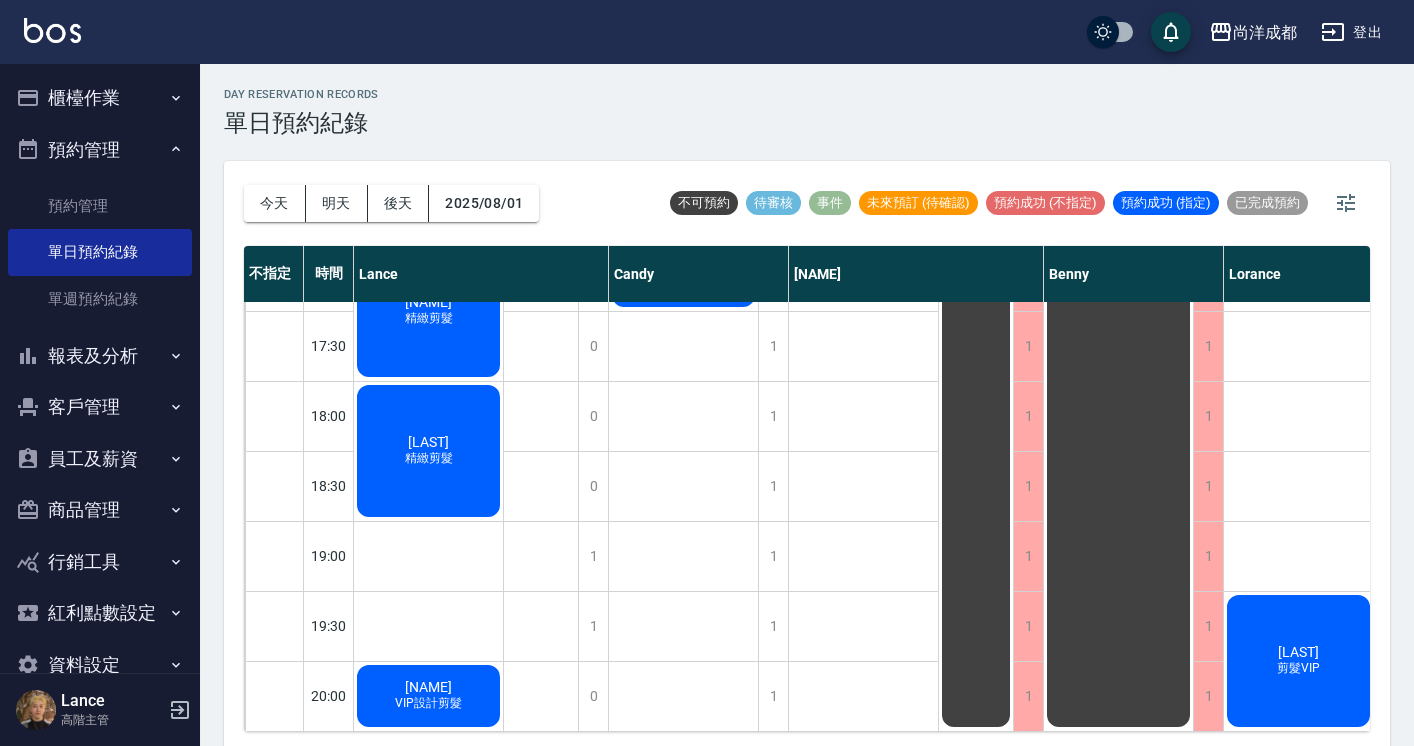 click on "[LAST]" at bounding box center (428, -258) 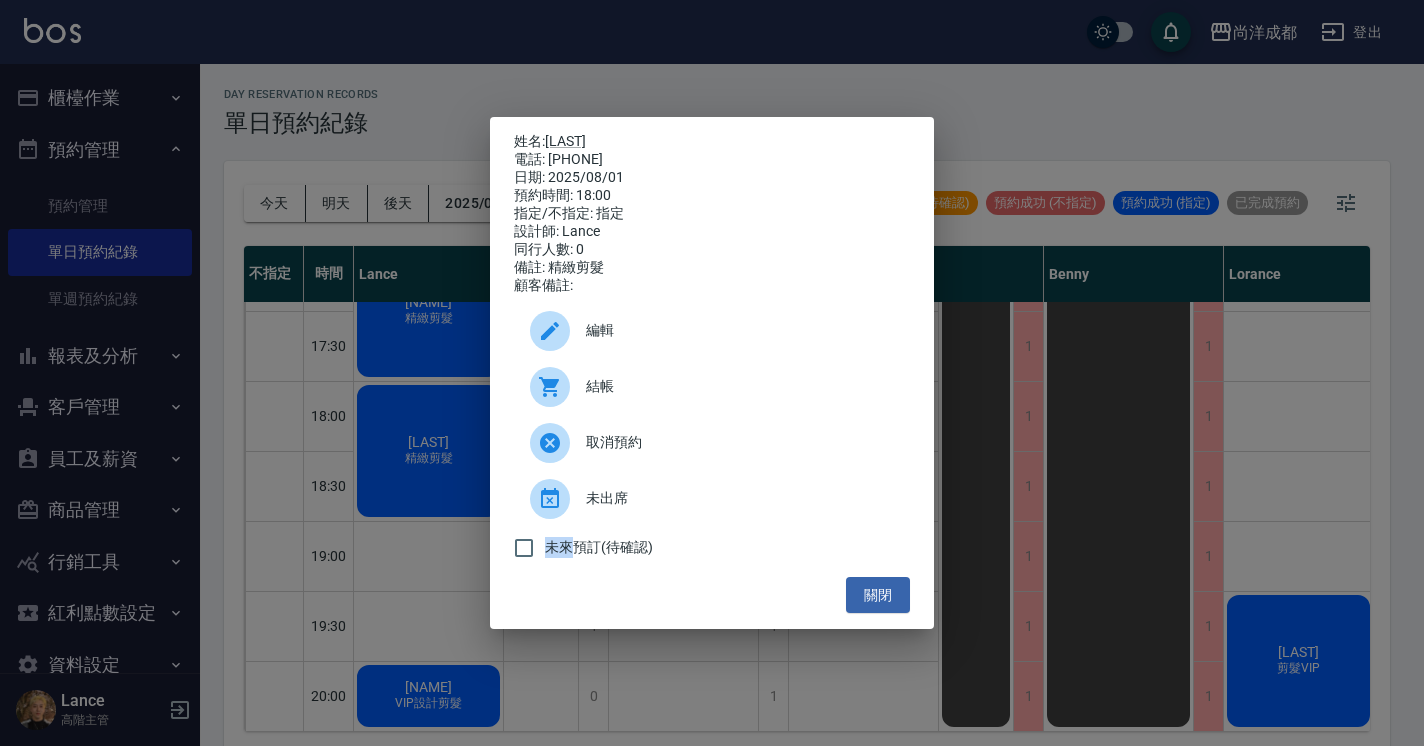 click on "姓名:  [NAME] 電話: [PHONE] 日期: 2025-08-01 預約時間: 18:00 指定/不指定: 指定 設計師: Lance 同行人數: 0 備註: 精緻剪髮 顧客備註:  編輯 結帳 取消預約 未出席 未來預訂(待確認) 關閉" at bounding box center (712, 373) 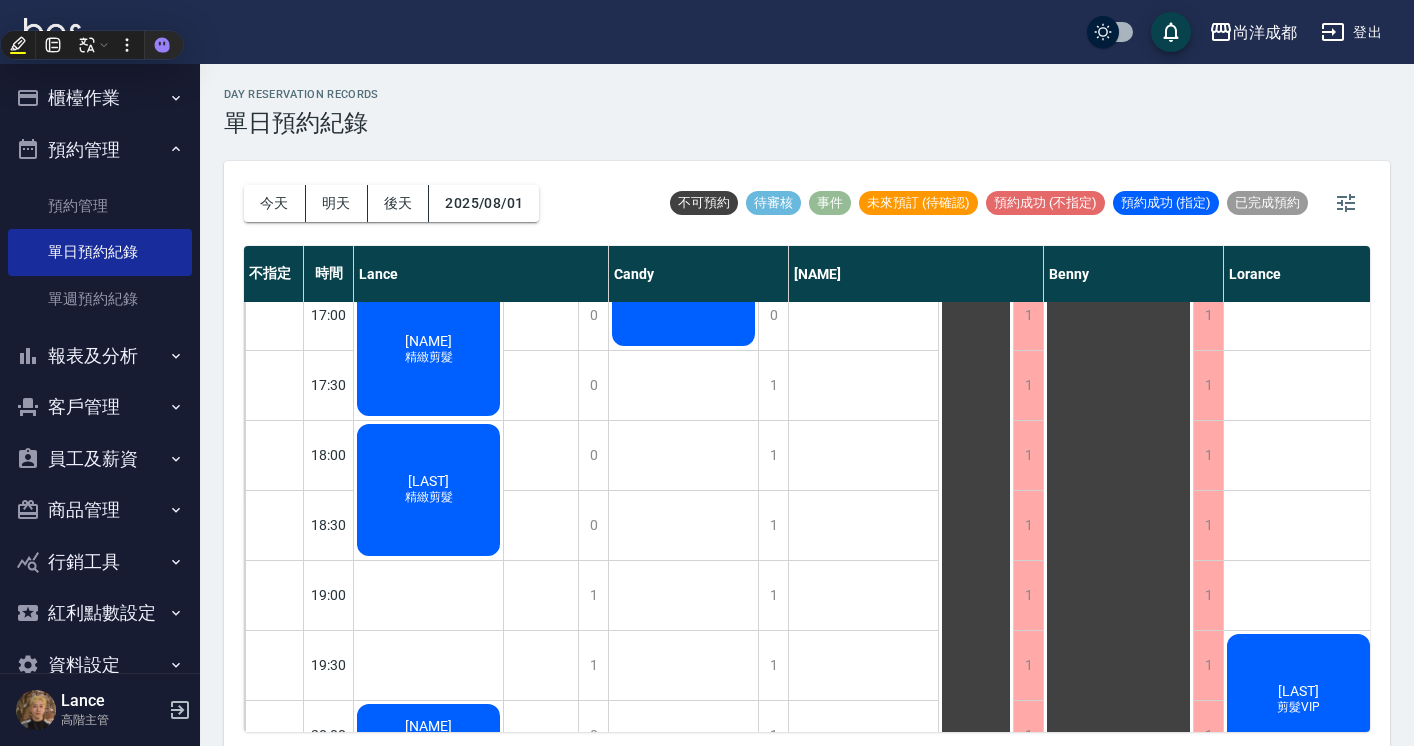 scroll, scrollTop: 1001, scrollLeft: 0, axis: vertical 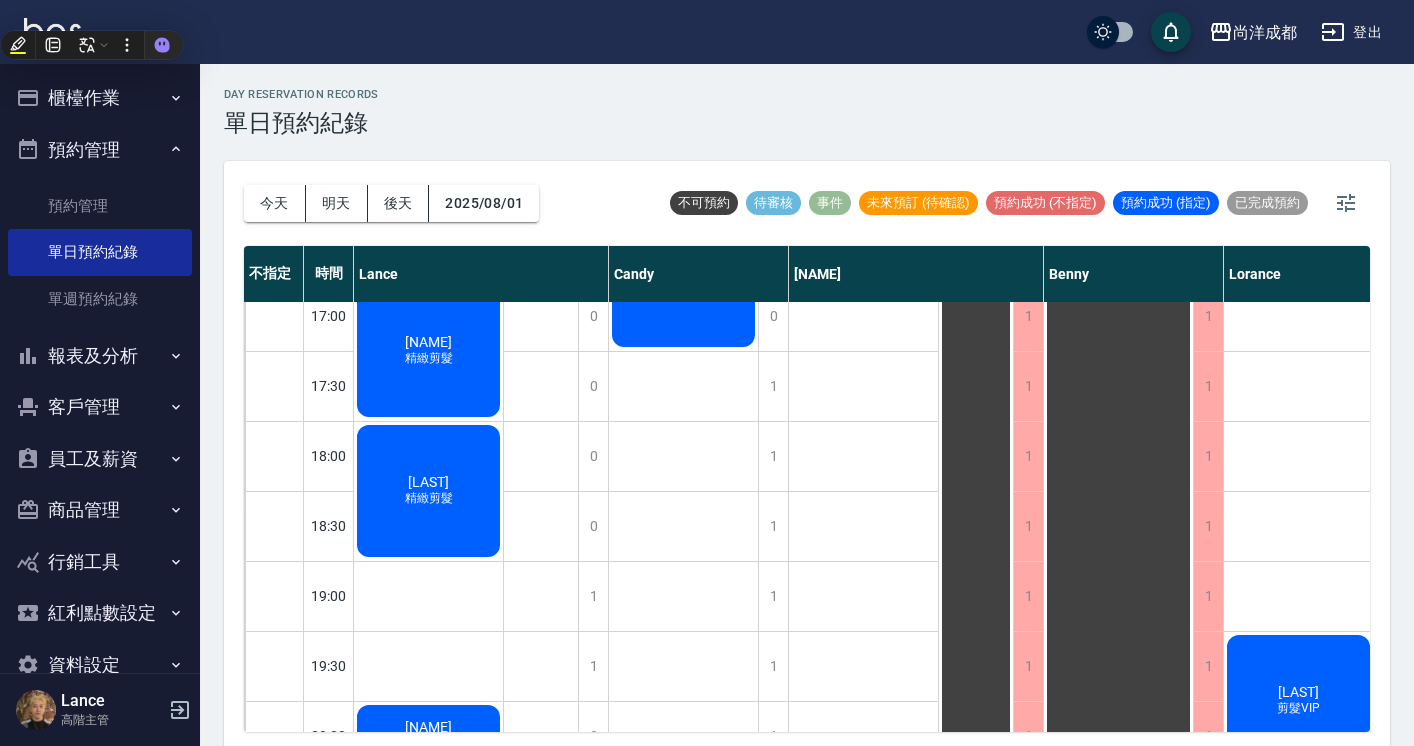 click on "[NAME] 精緻剪髮" at bounding box center (428, -209) 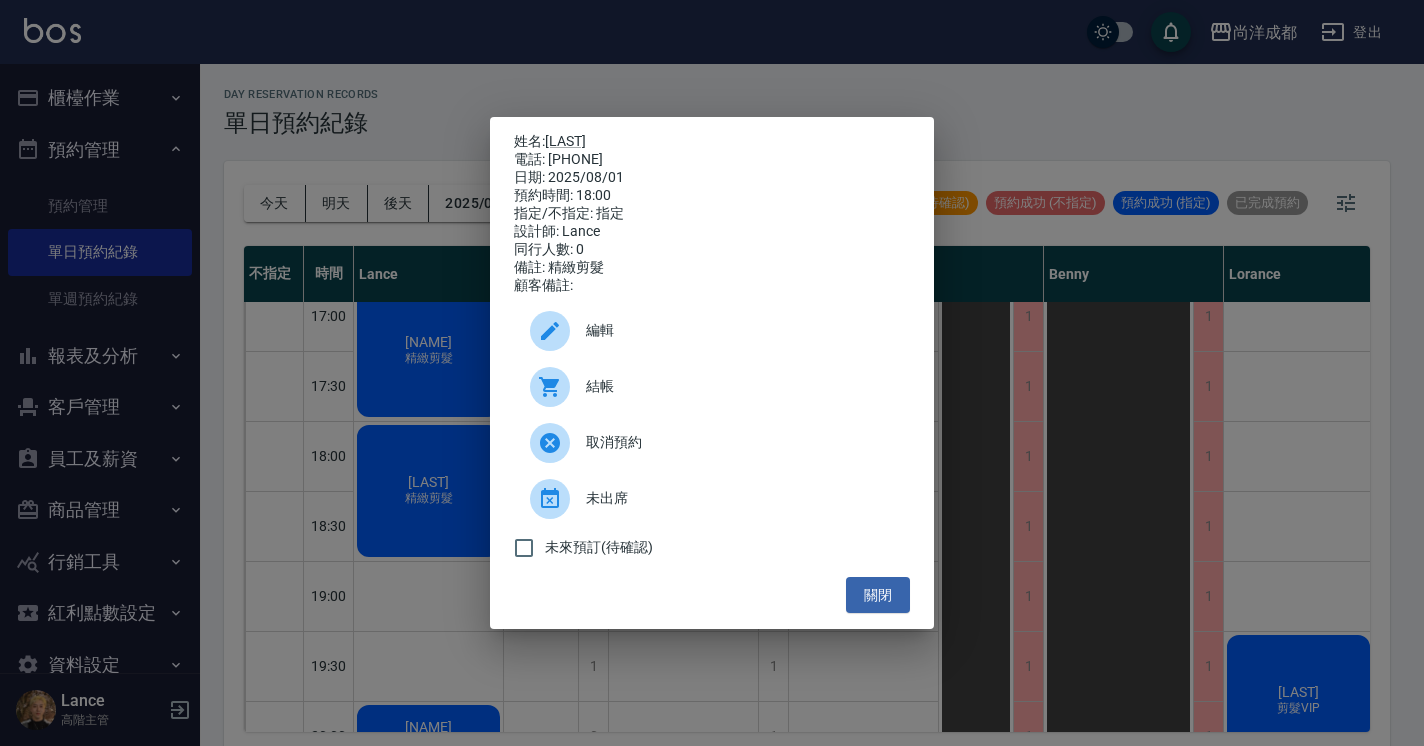 click on "姓名:  [NAME] 電話: [PHONE] 日期: 2025-08-01 預約時間: 18:00 指定/不指定: 指定 設計師: Lance 同行人數: 0 備註: 精緻剪髮 顧客備註:  編輯 結帳 取消預約 未出席 未來預訂(待確認) 關閉" at bounding box center (712, 373) 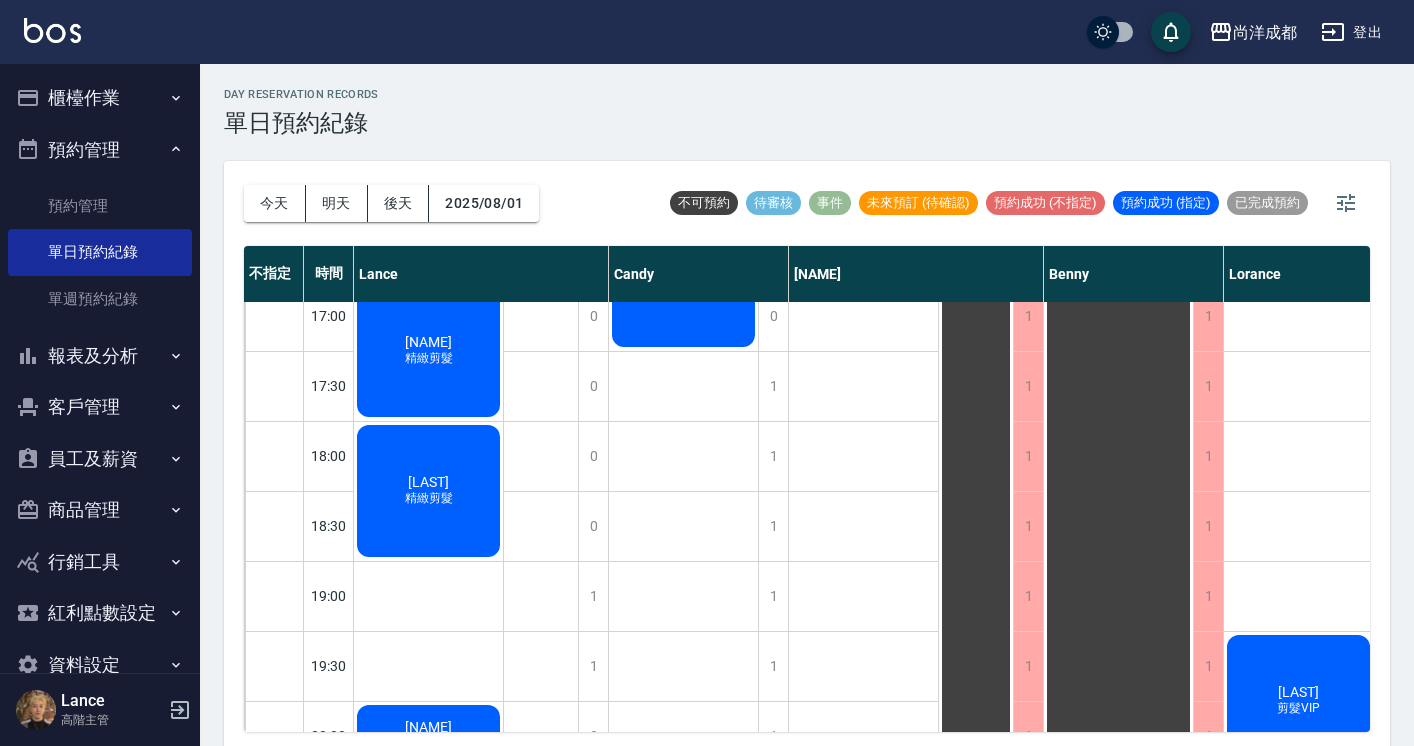 click on "[NAME] VIP設計剪髮" at bounding box center [428, -209] 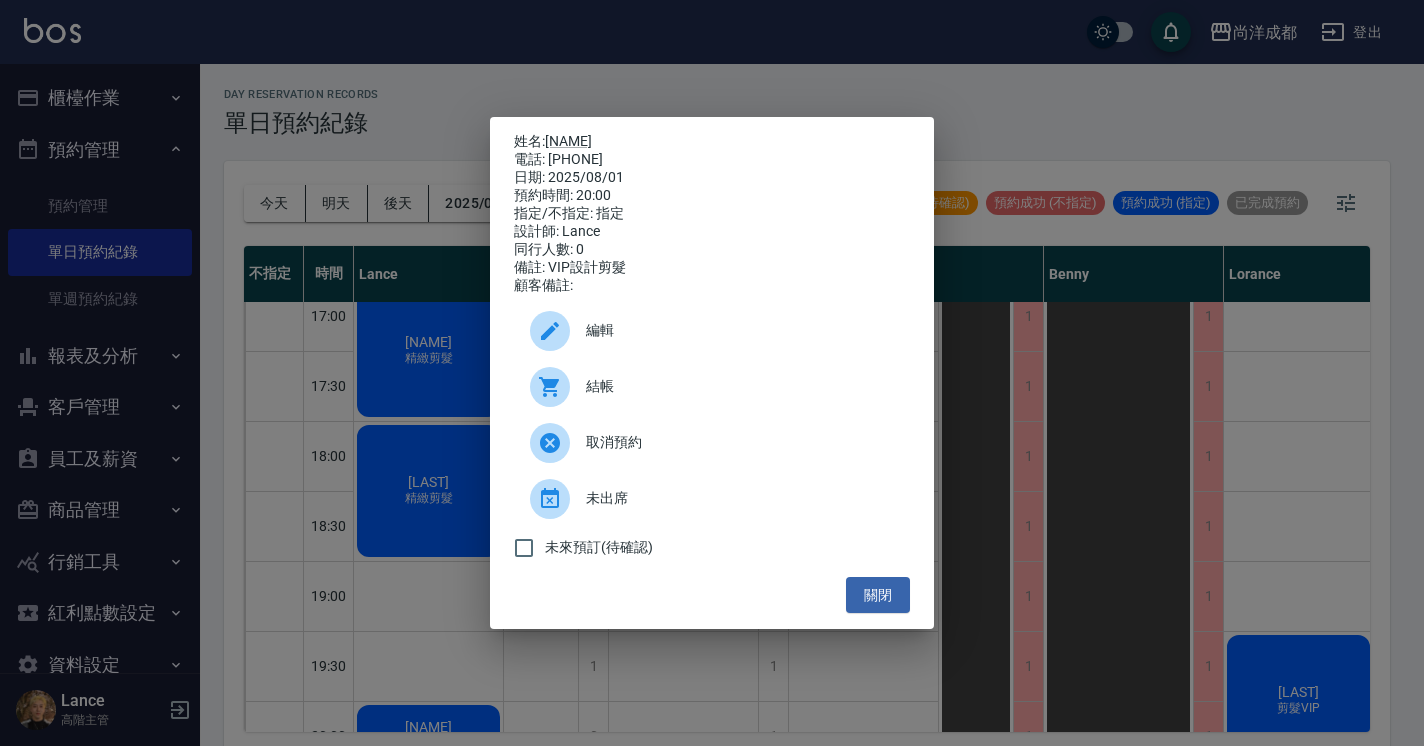 click on "姓名:  [LAST] 電話: [PHONE] 日期: [DATE] 預約時間: [TIME] 指定/不指定: 指定 設計師: Lance 同行人數: 0 備註: VIP設計剪髮 顧客備註:  編輯 結帳 取消預約 未出席 未來預訂(待確認) 關閉" at bounding box center (712, 373) 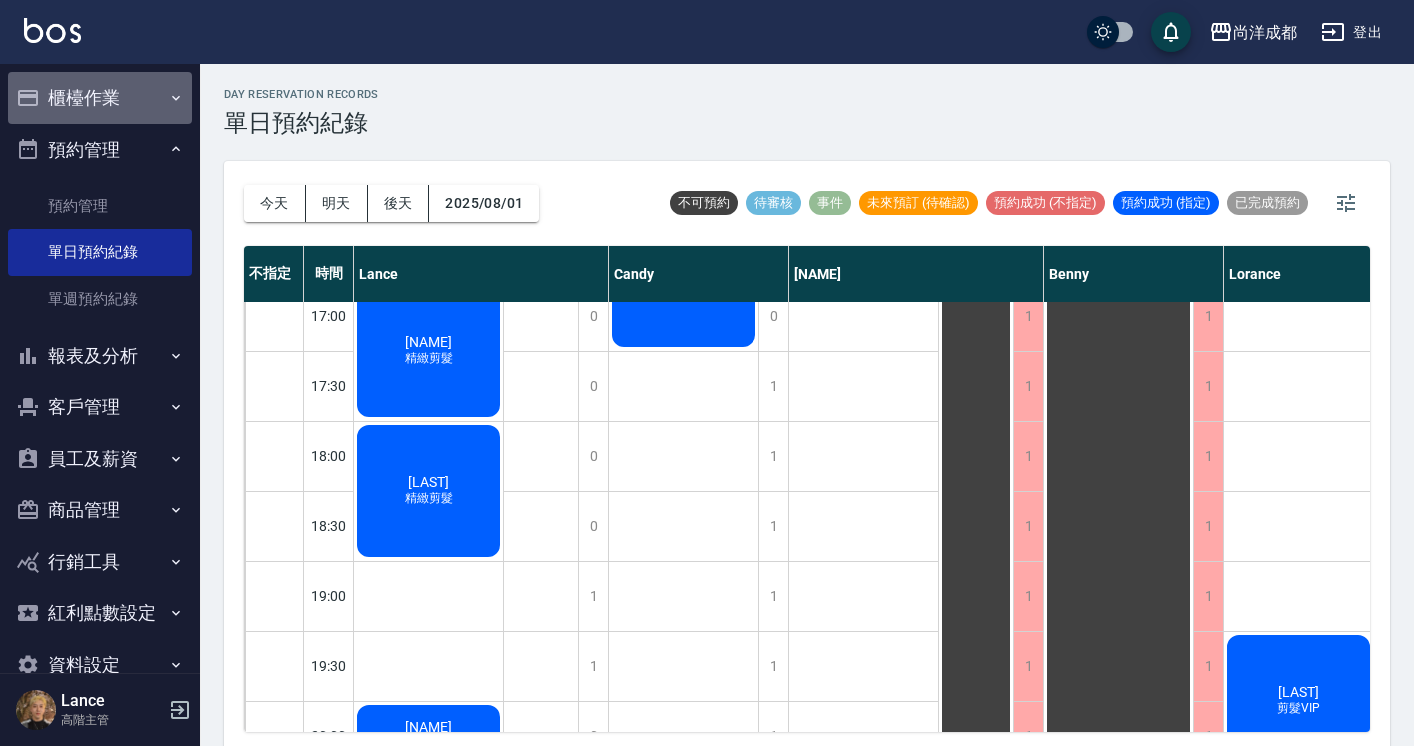 click on "櫃檯作業" at bounding box center (100, 98) 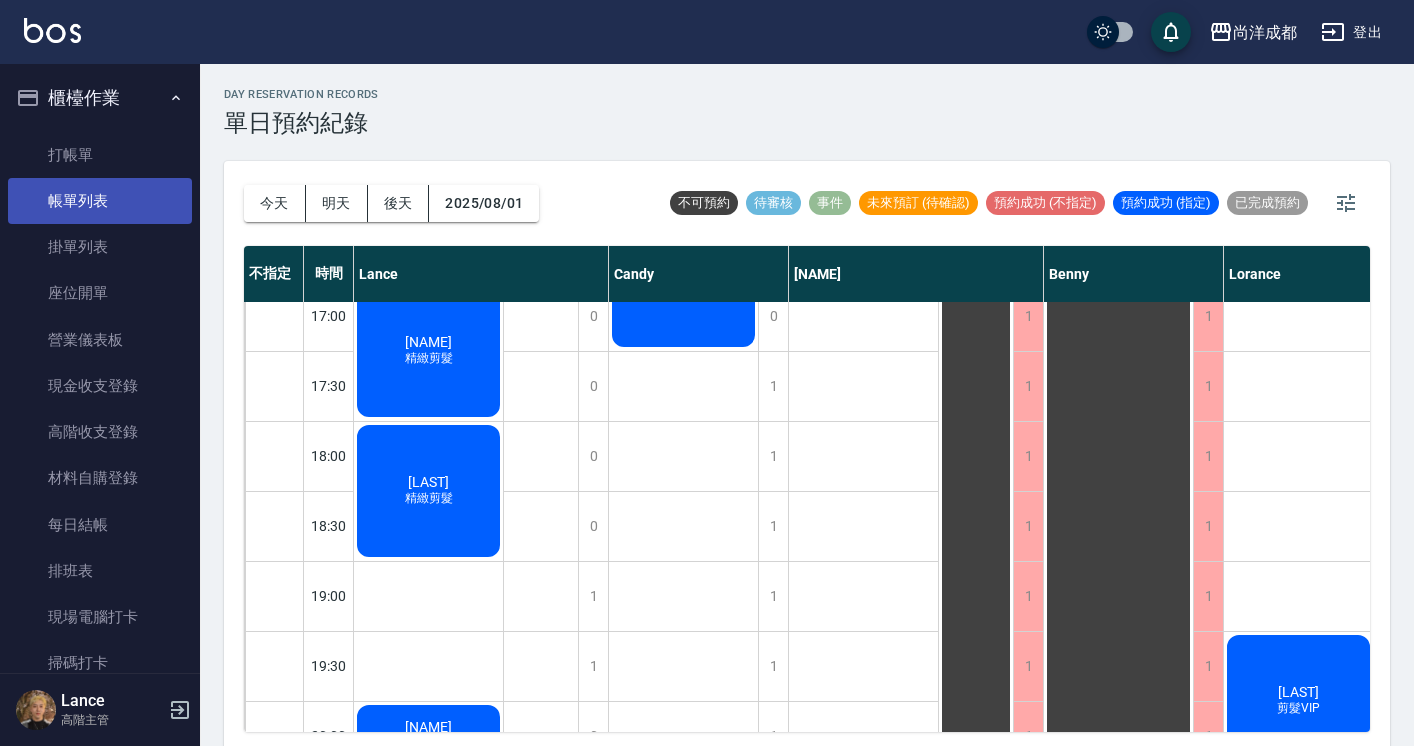 click on "帳單列表" at bounding box center [100, 201] 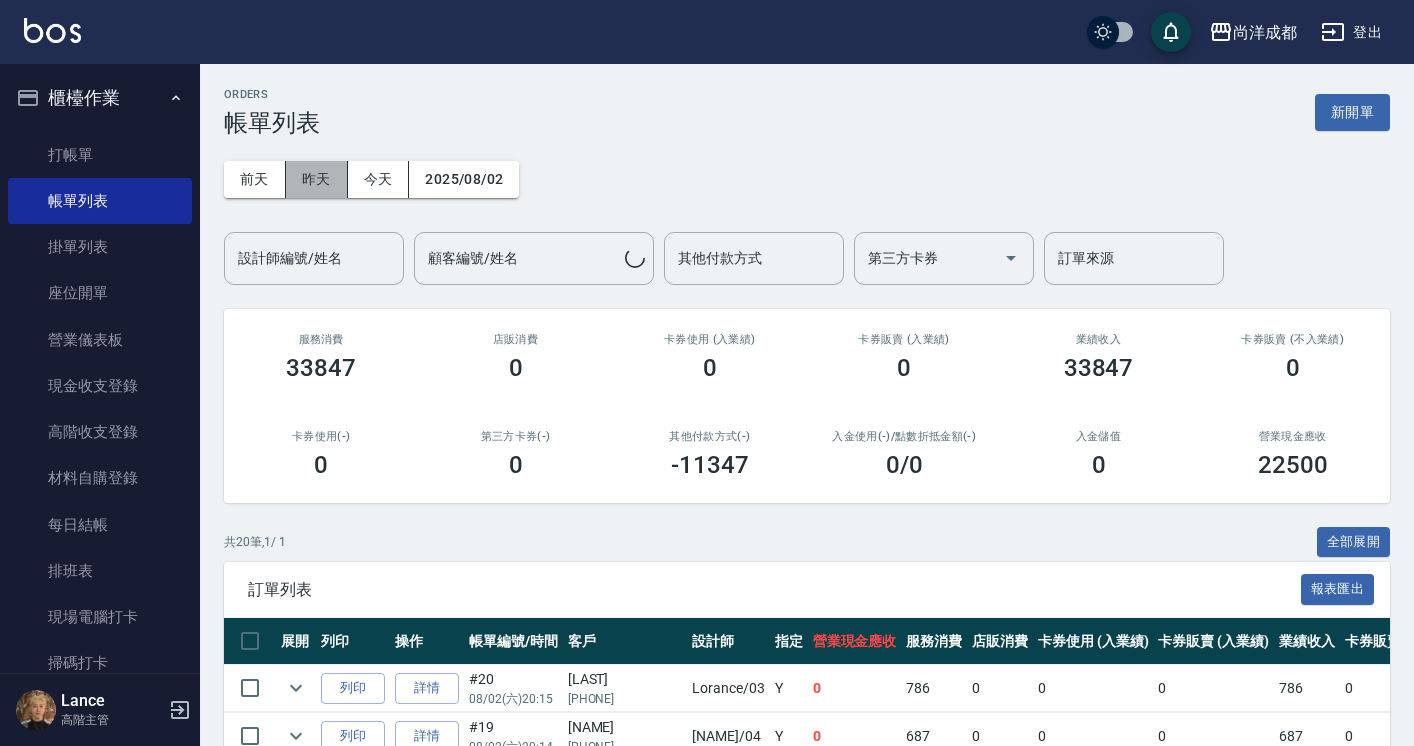 click on "昨天" at bounding box center [317, 179] 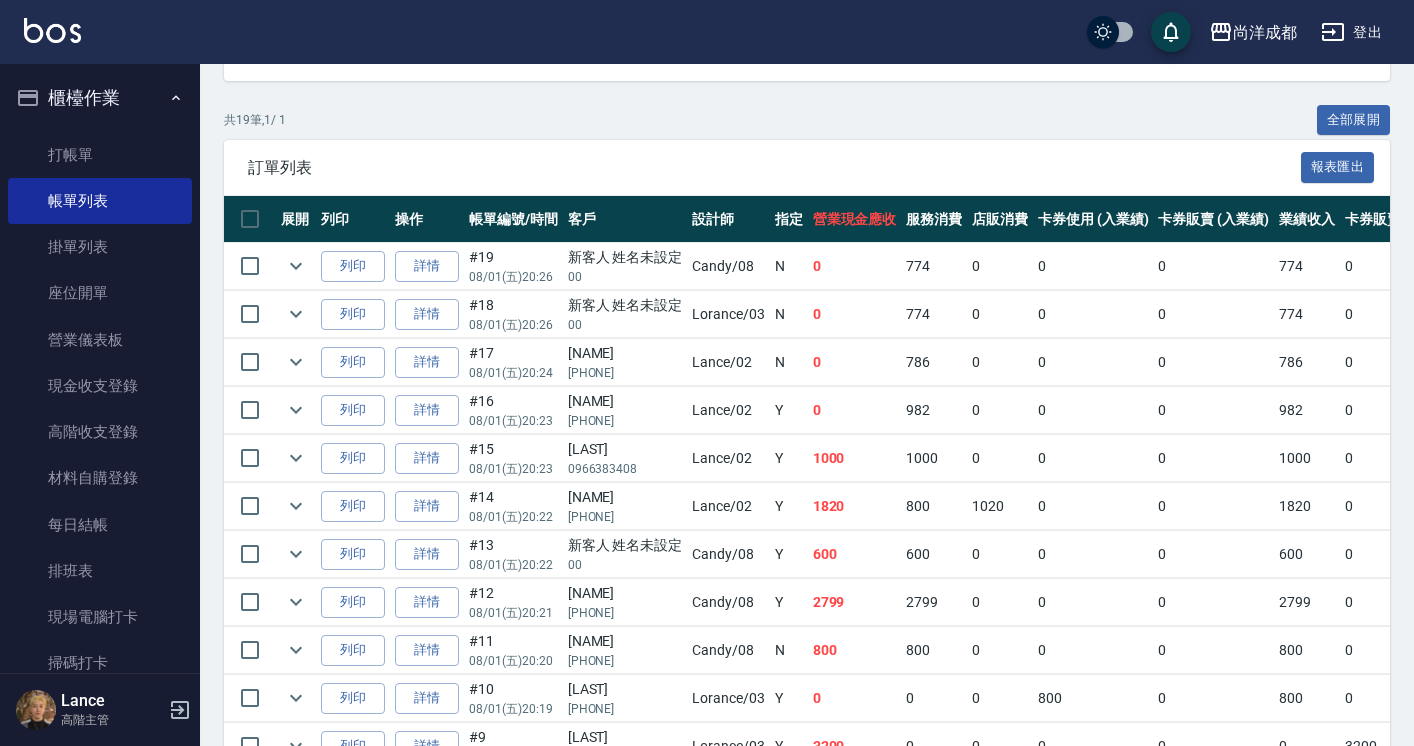 scroll, scrollTop: 423, scrollLeft: 0, axis: vertical 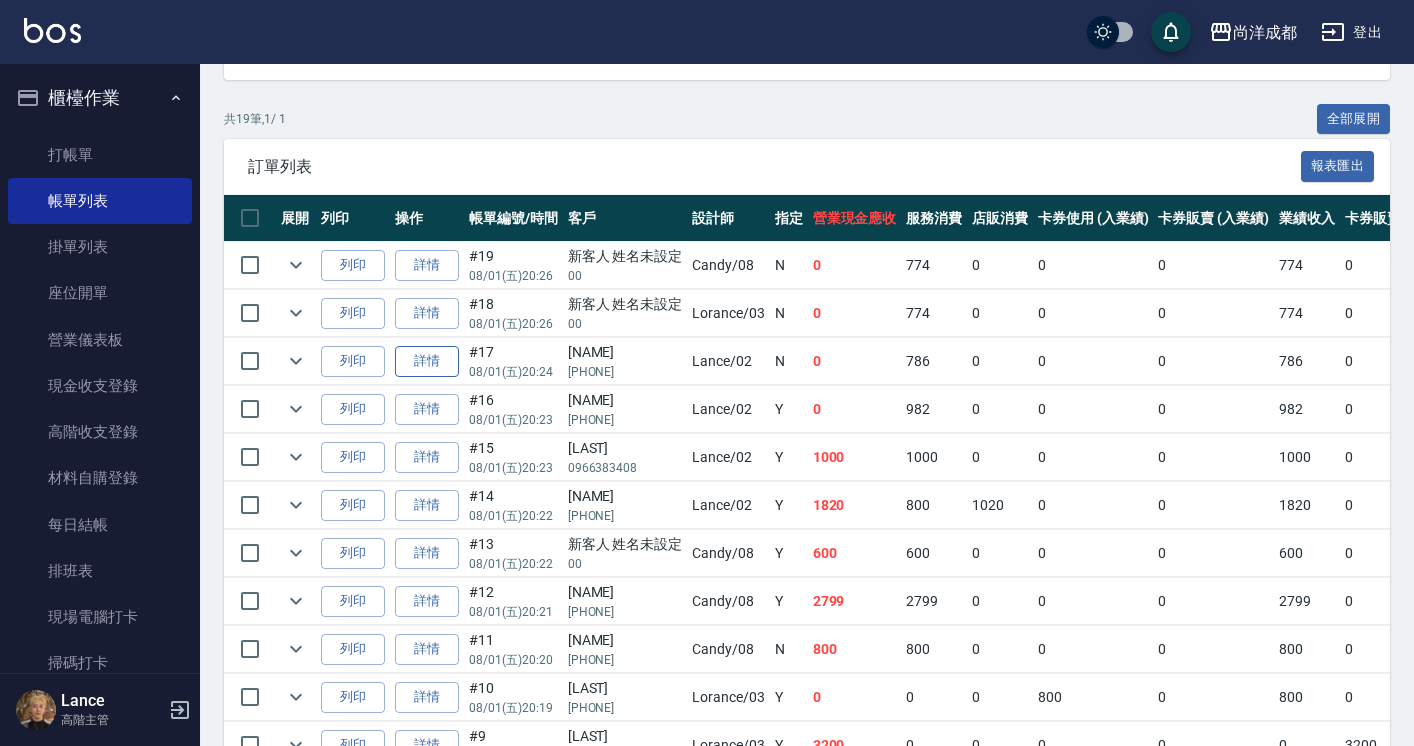click on "詳情" at bounding box center [427, 361] 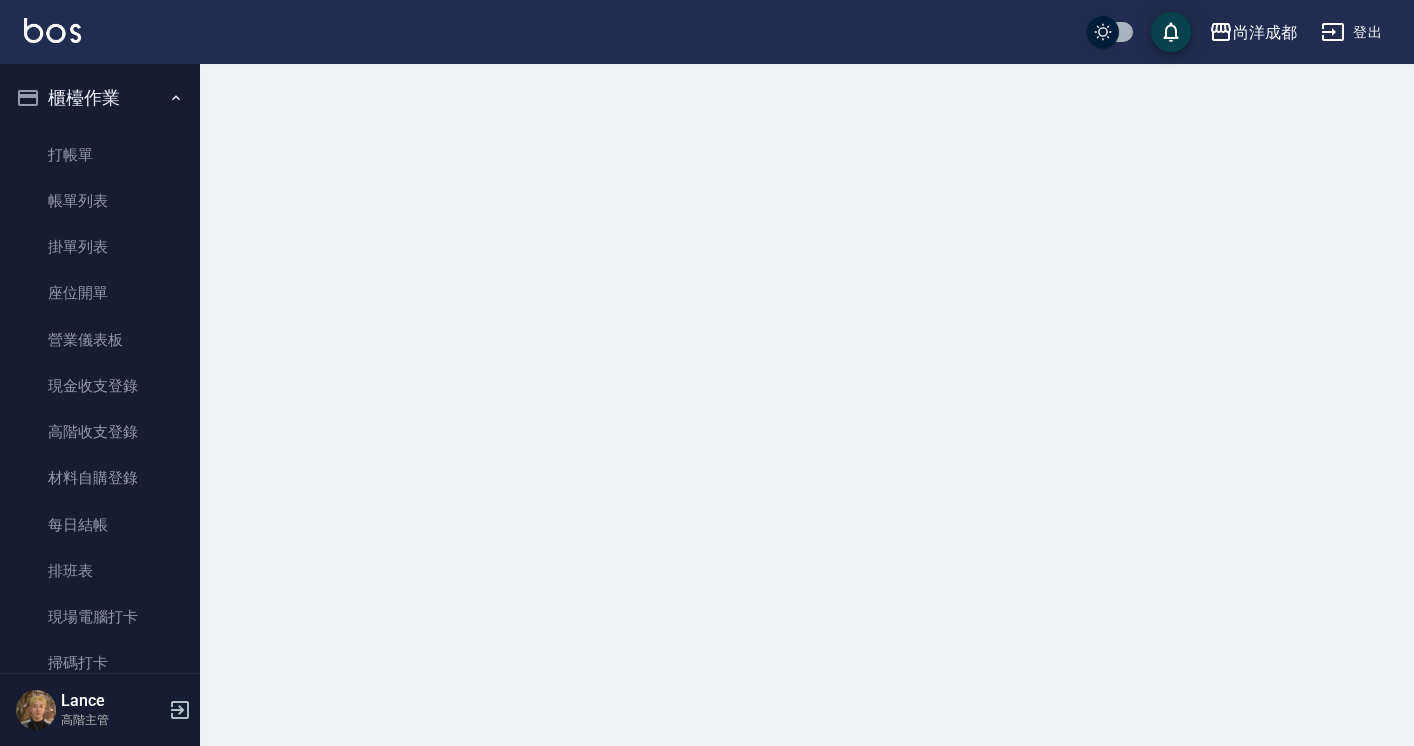 scroll, scrollTop: 0, scrollLeft: 0, axis: both 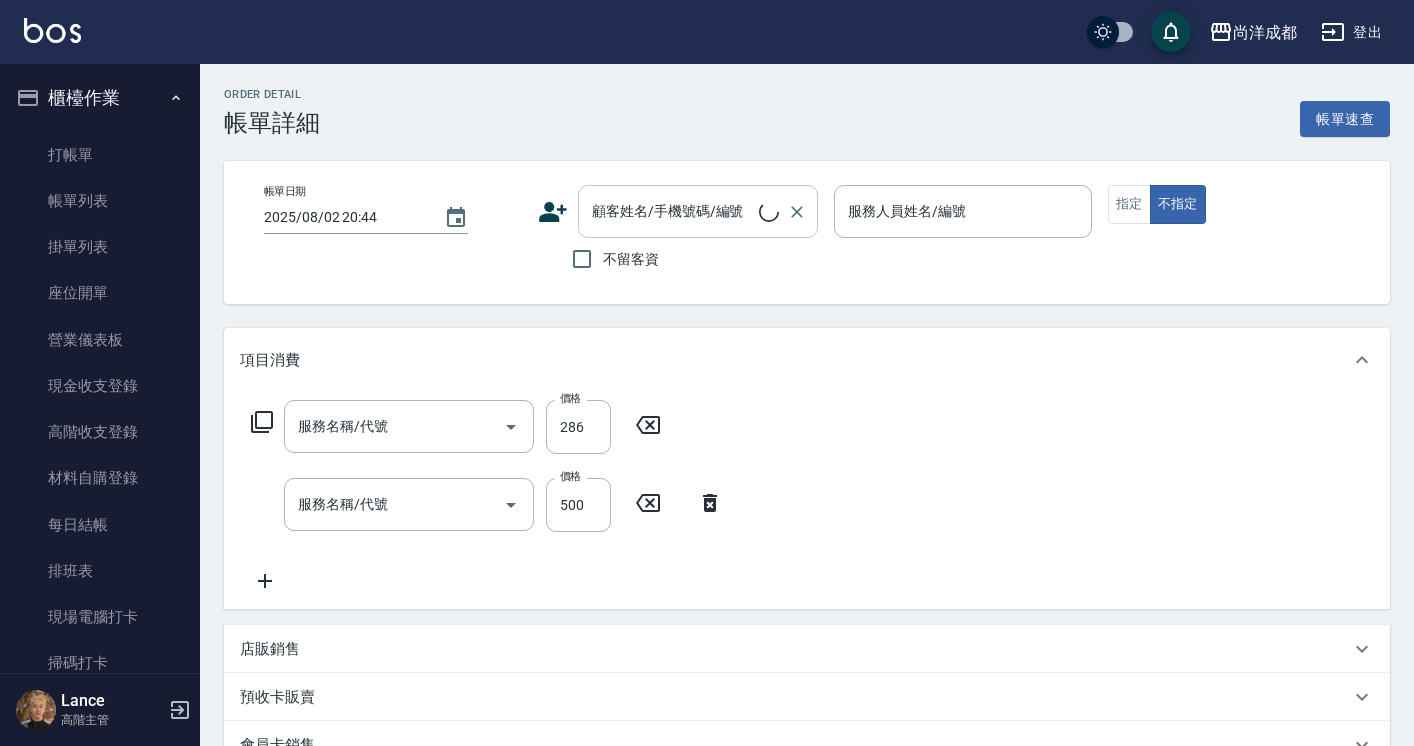 type on "剪髮(401)" 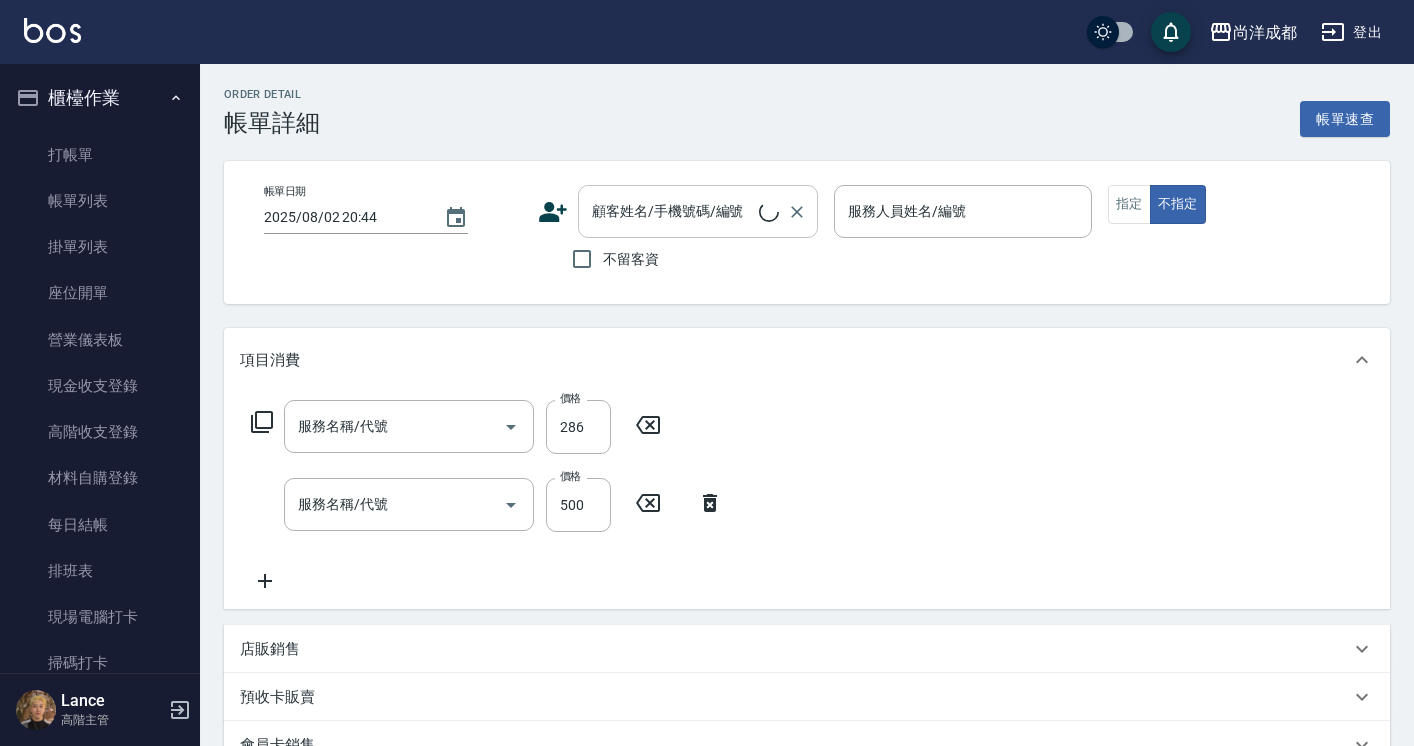 type on "洗髮(201)" 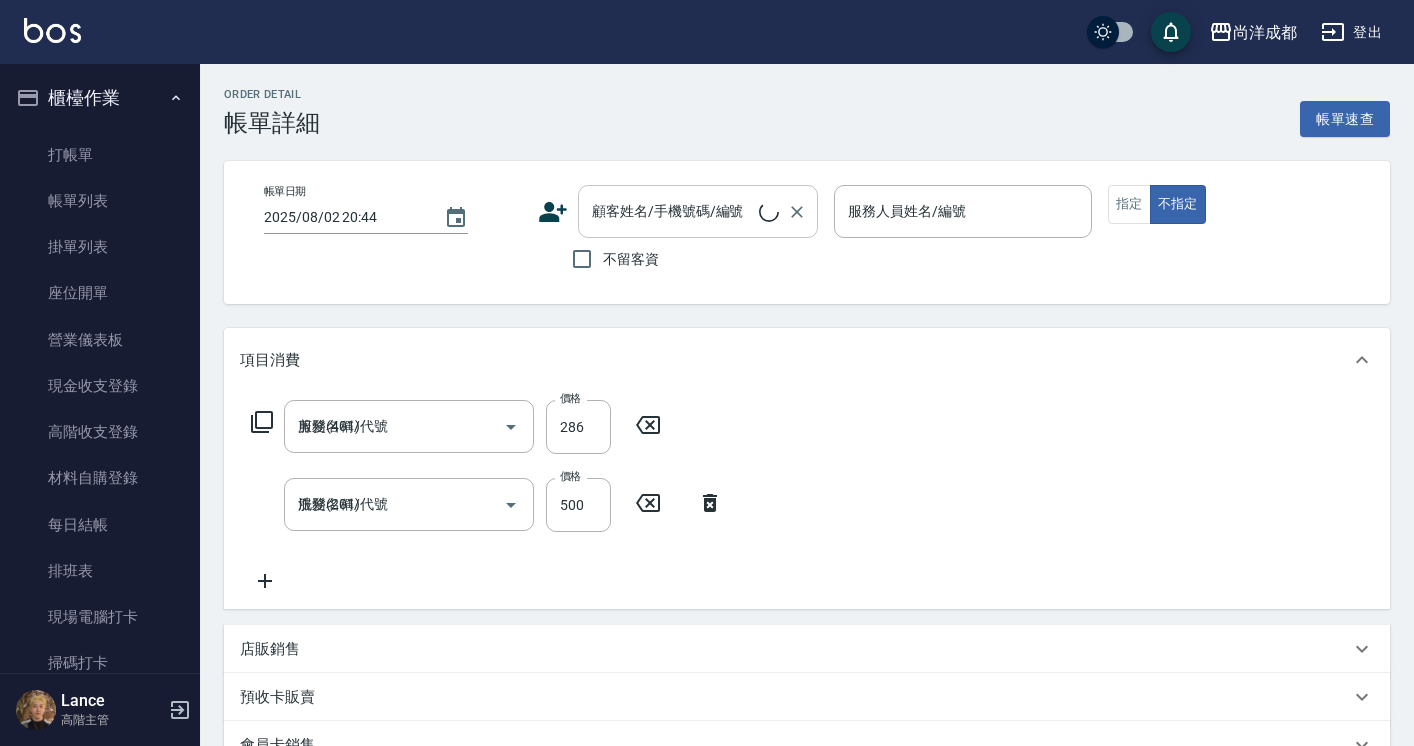 type on "2025/08/01 20:24" 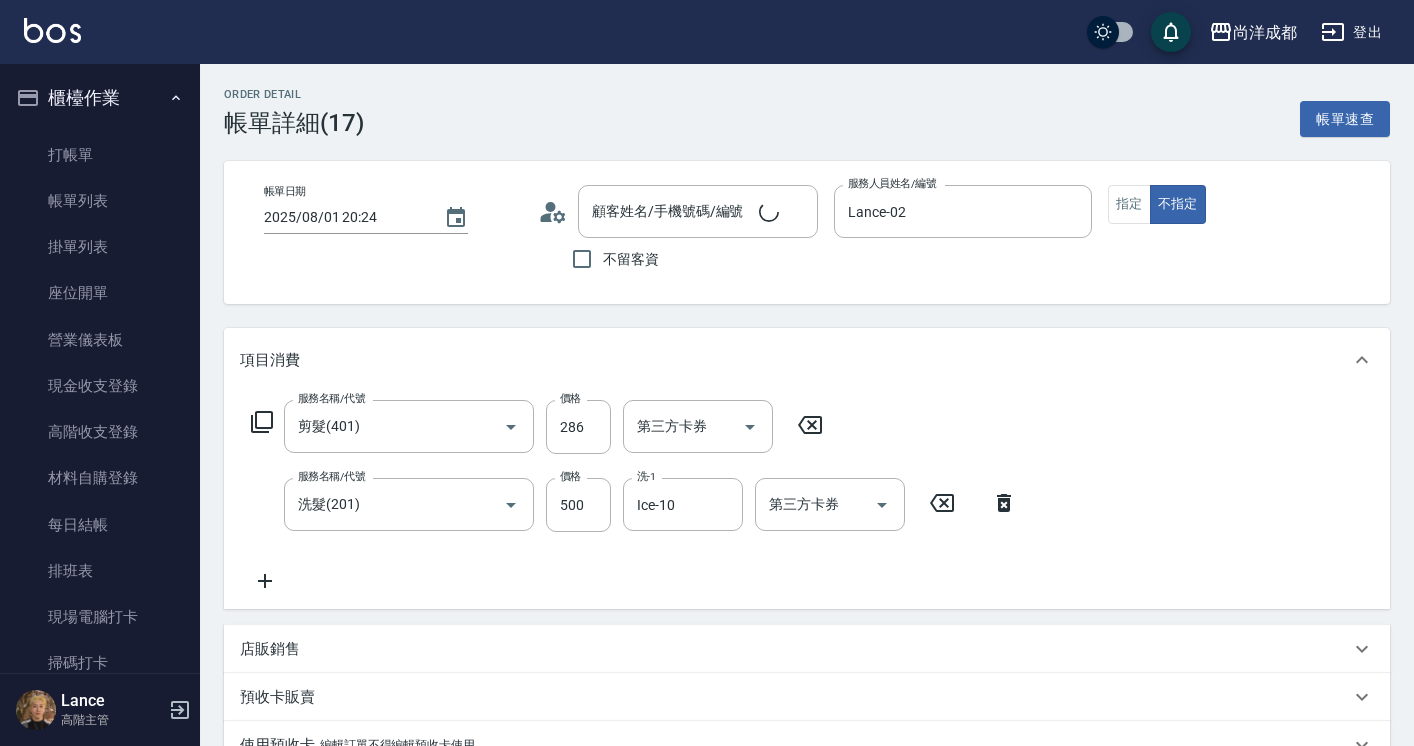 click 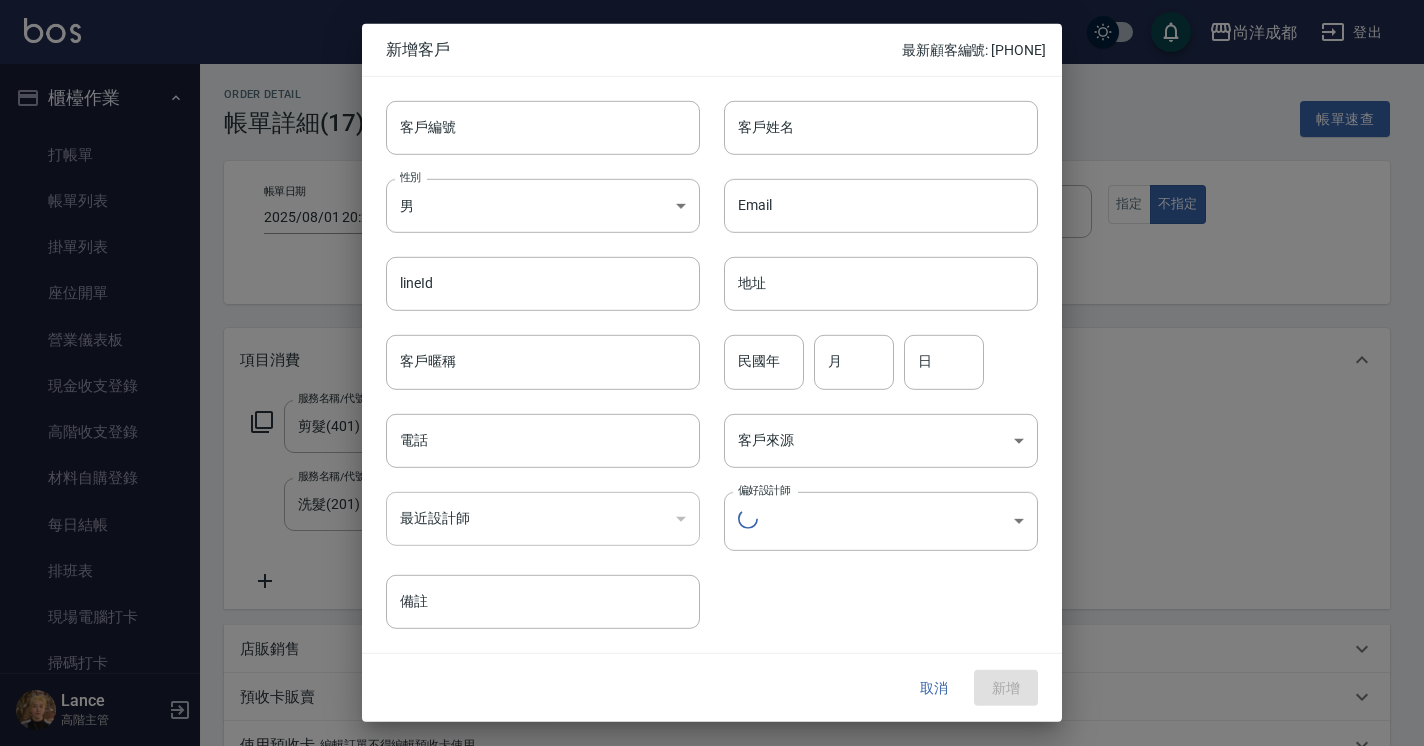 type 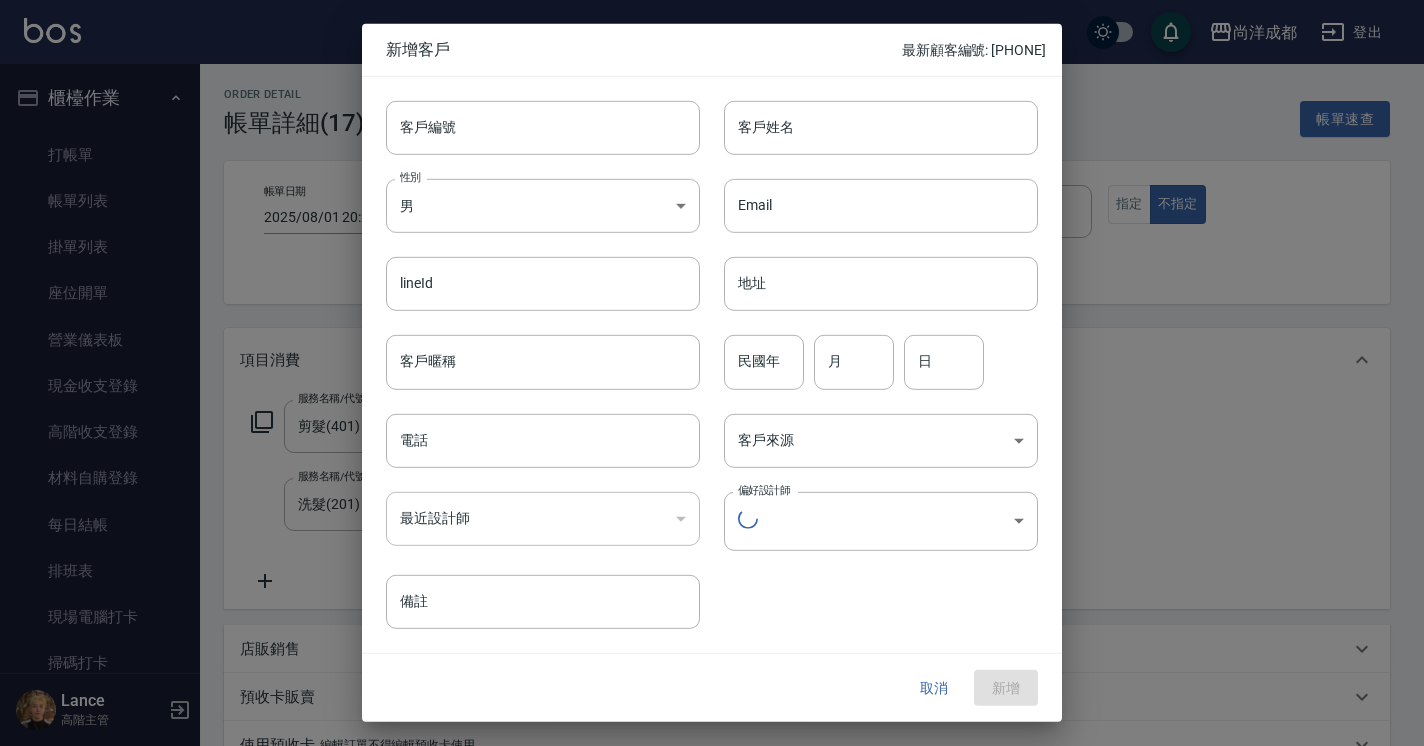 type on "[NAME]/[PHONE]/" 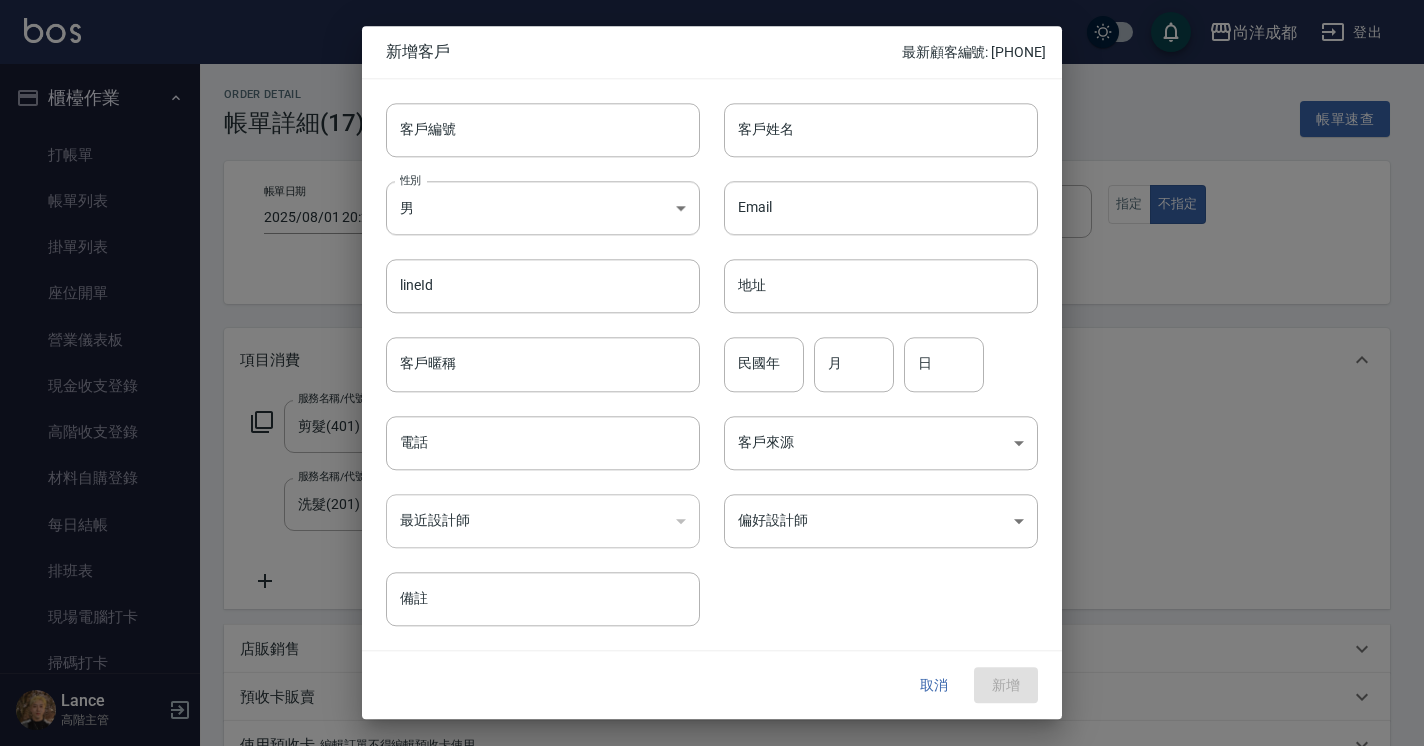 click on "取消" at bounding box center (934, 685) 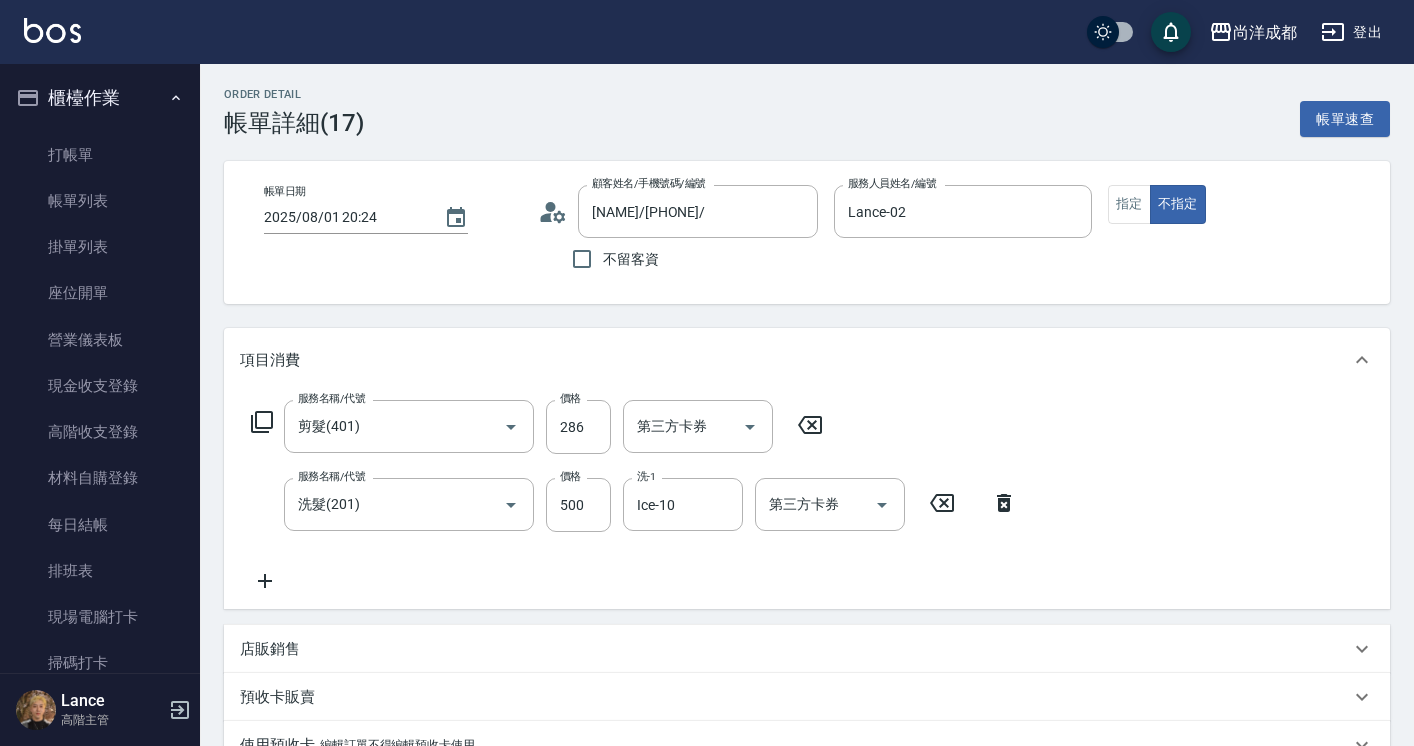 click 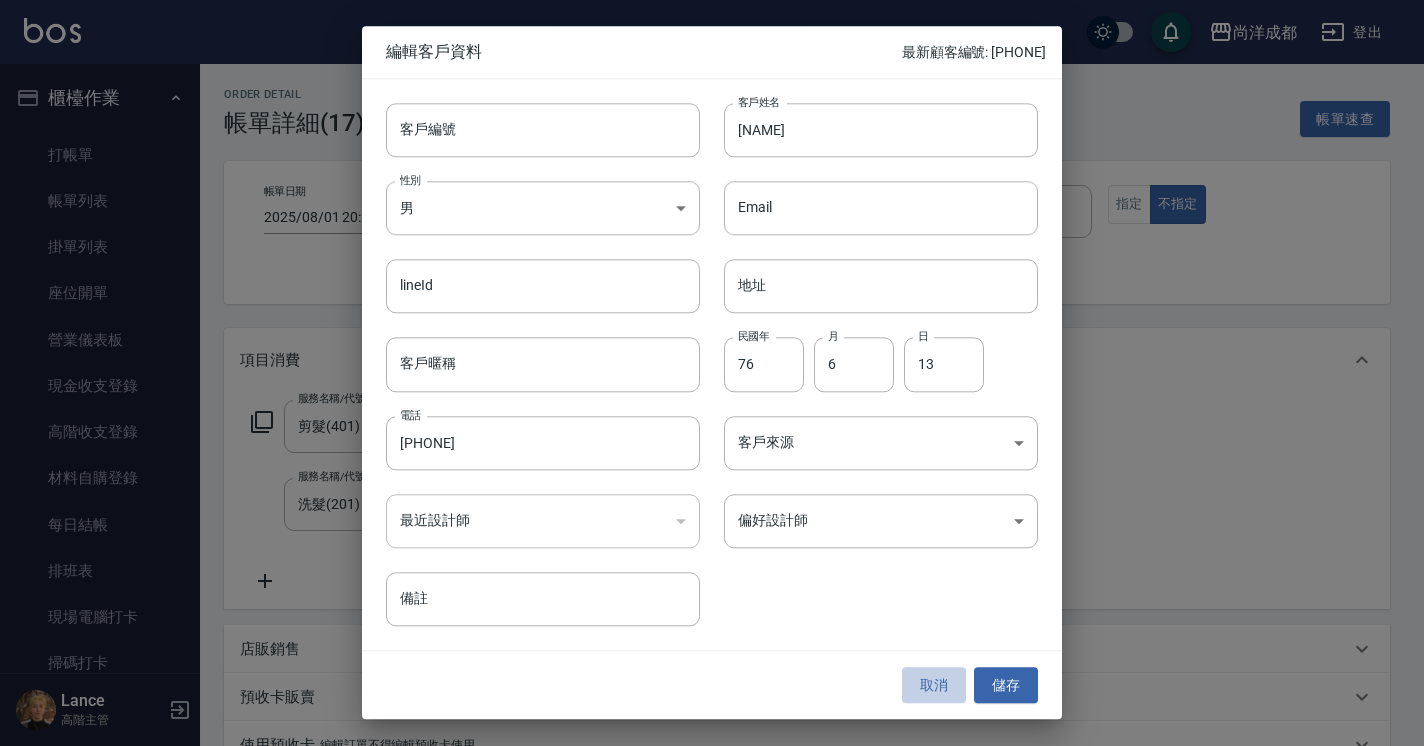 click on "取消" at bounding box center (934, 685) 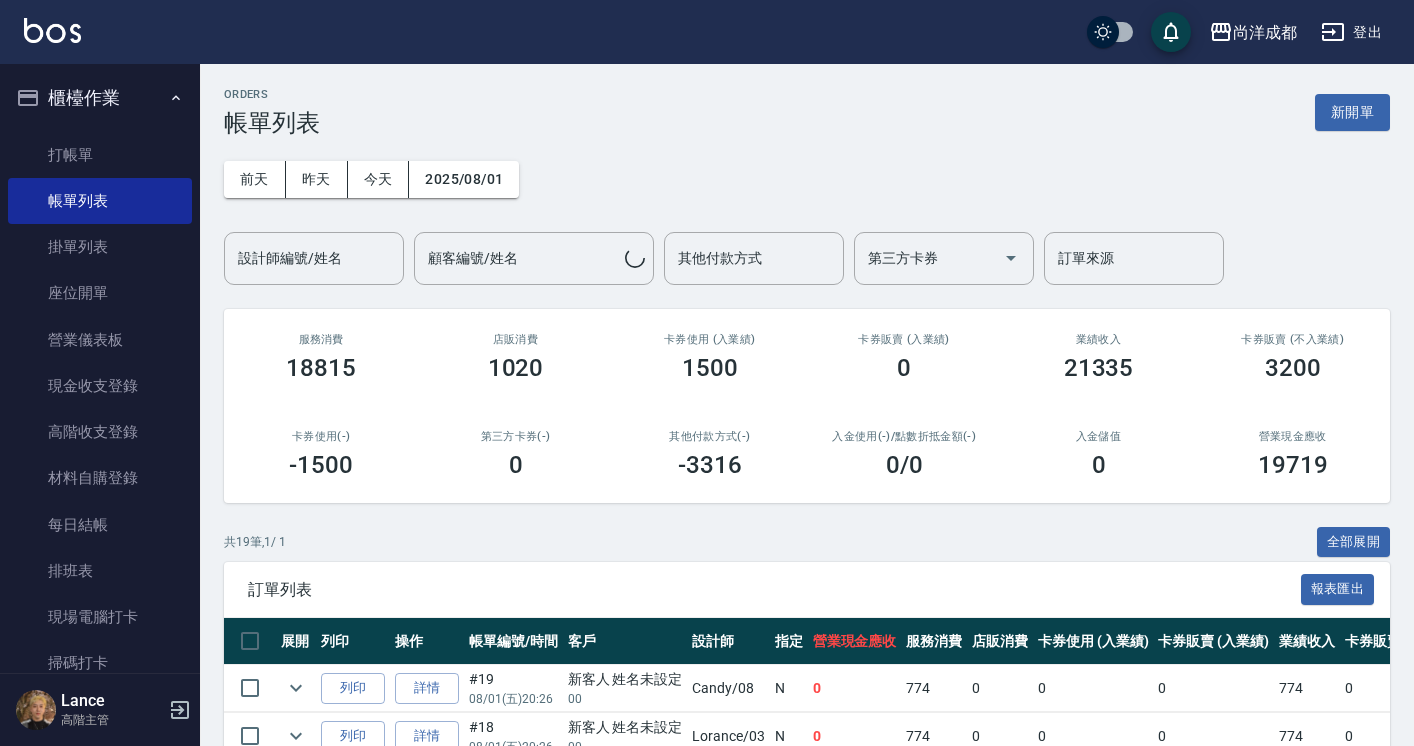 click 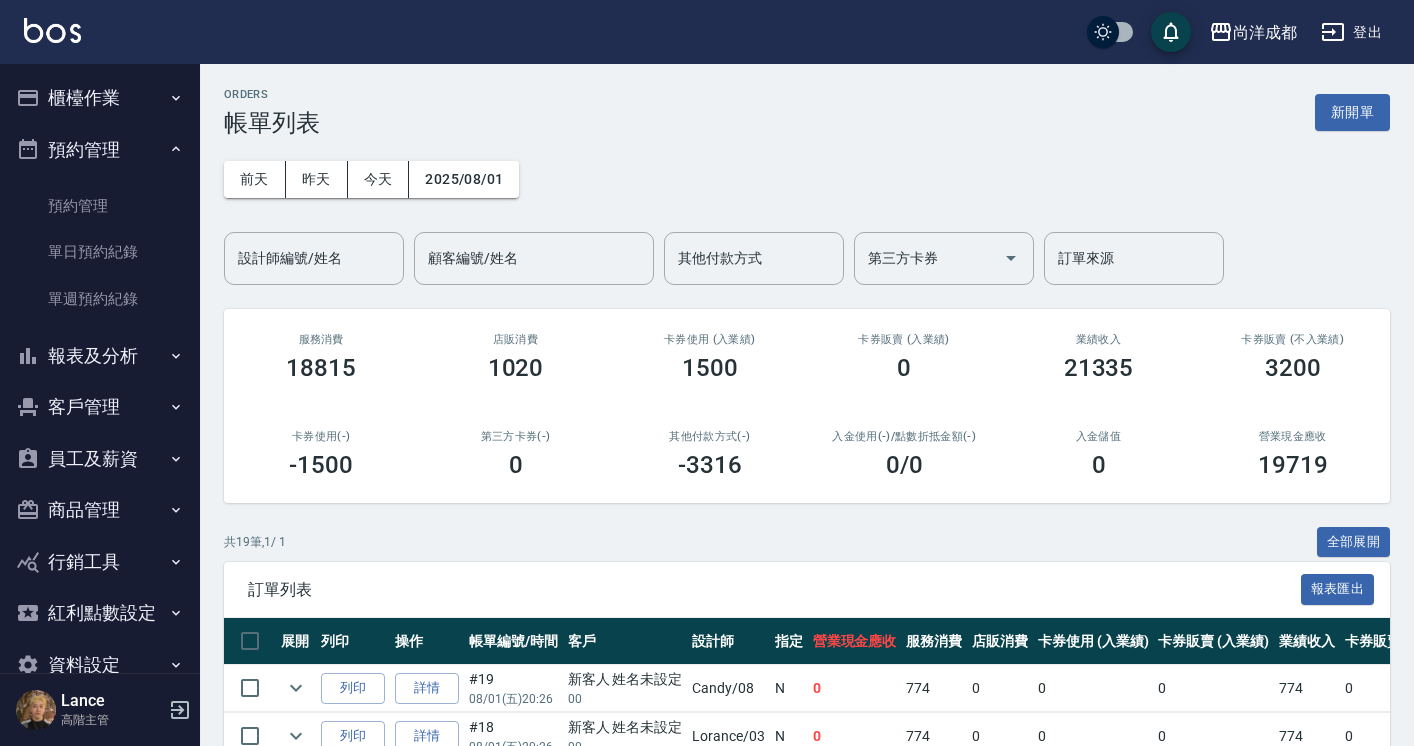 click on "預約管理" at bounding box center [100, 150] 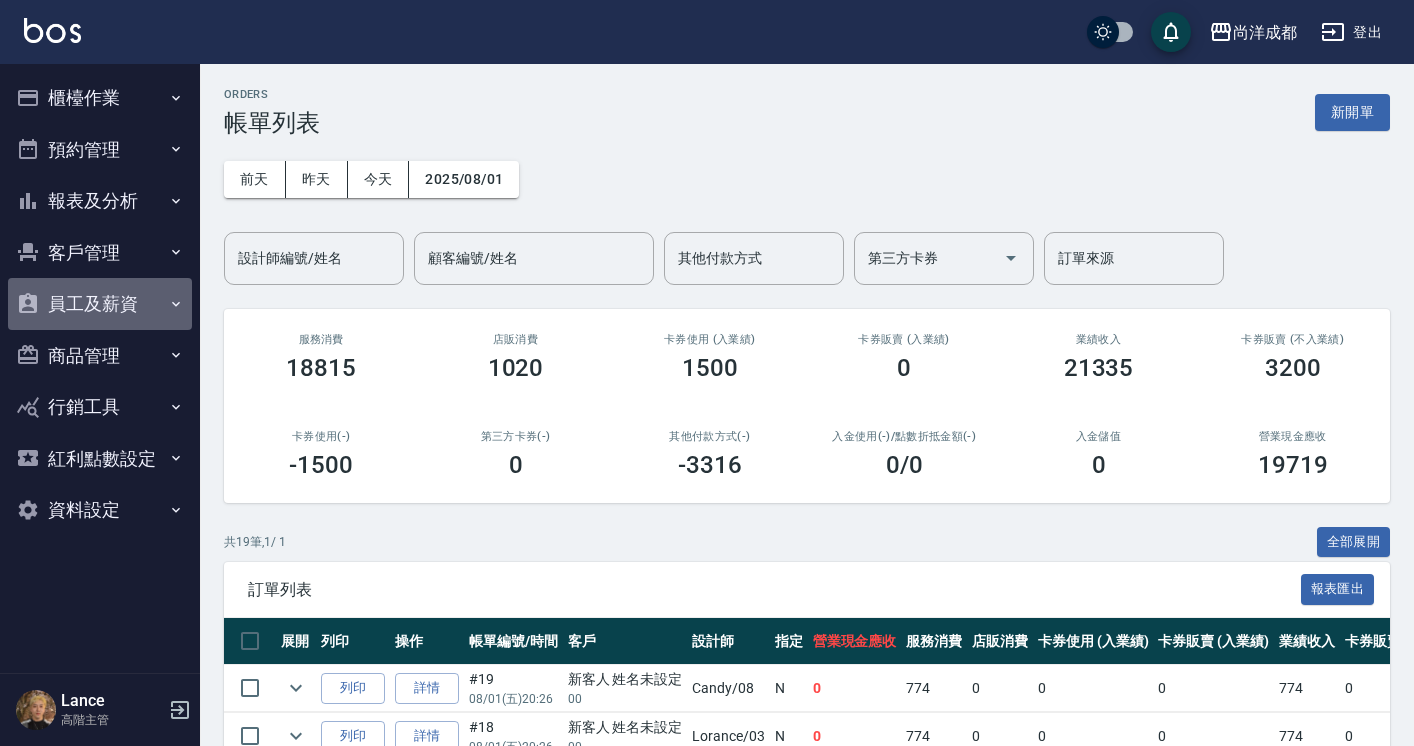 click 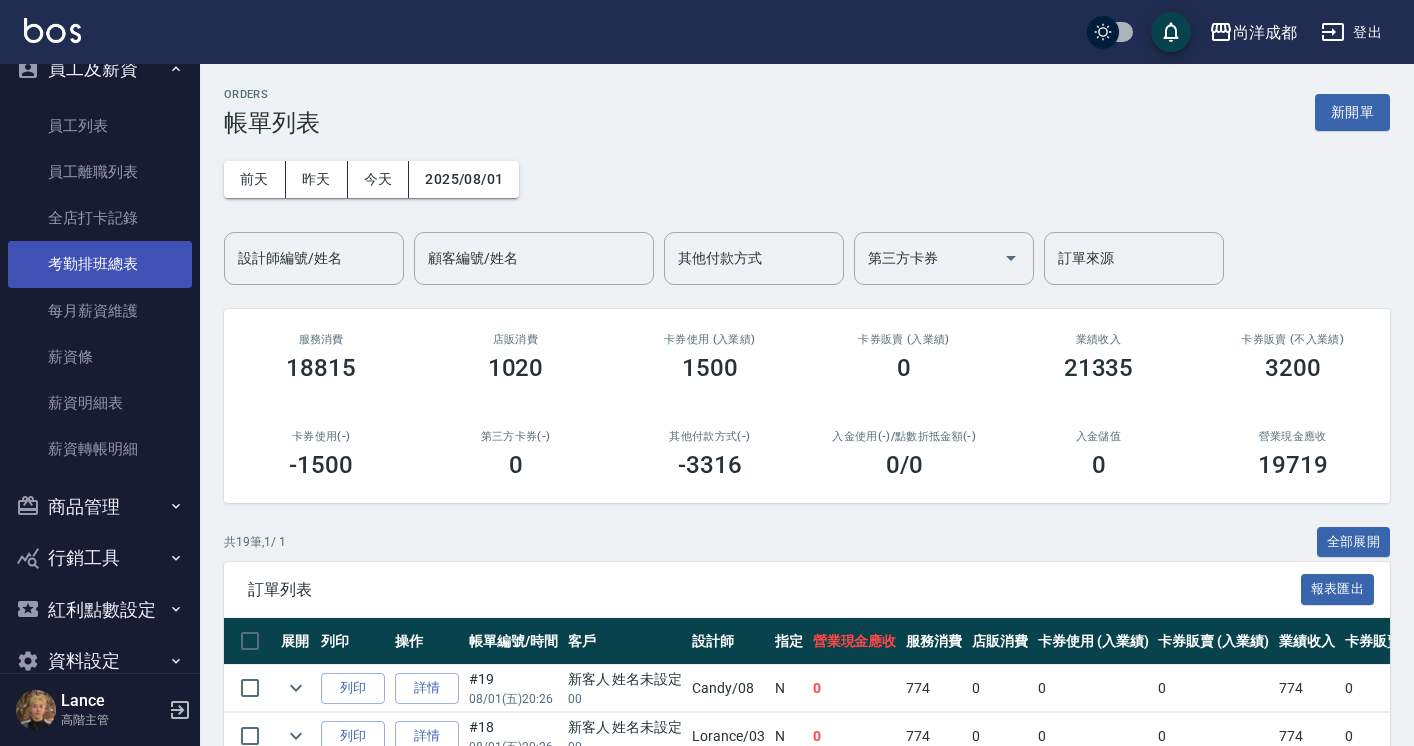 scroll, scrollTop: 0, scrollLeft: 0, axis: both 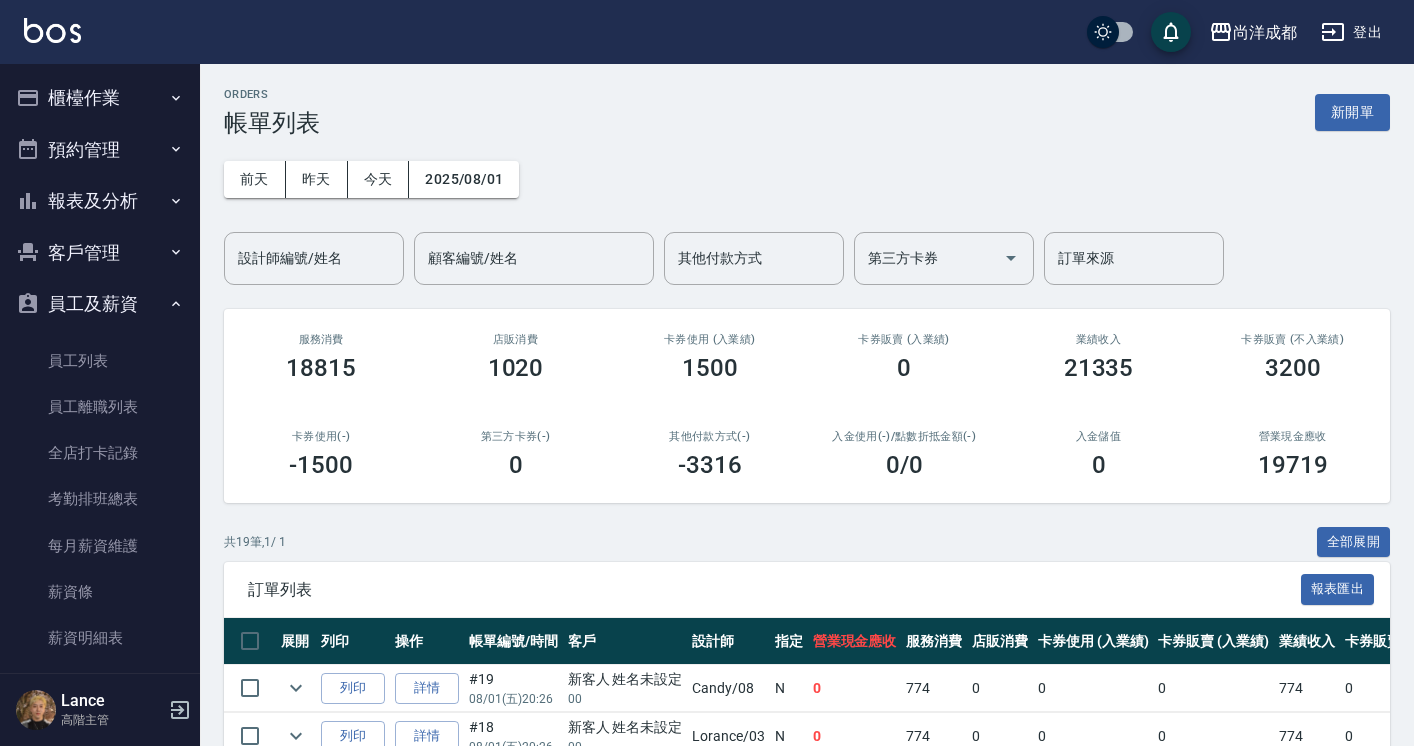 click on "員工及薪資" at bounding box center [100, 304] 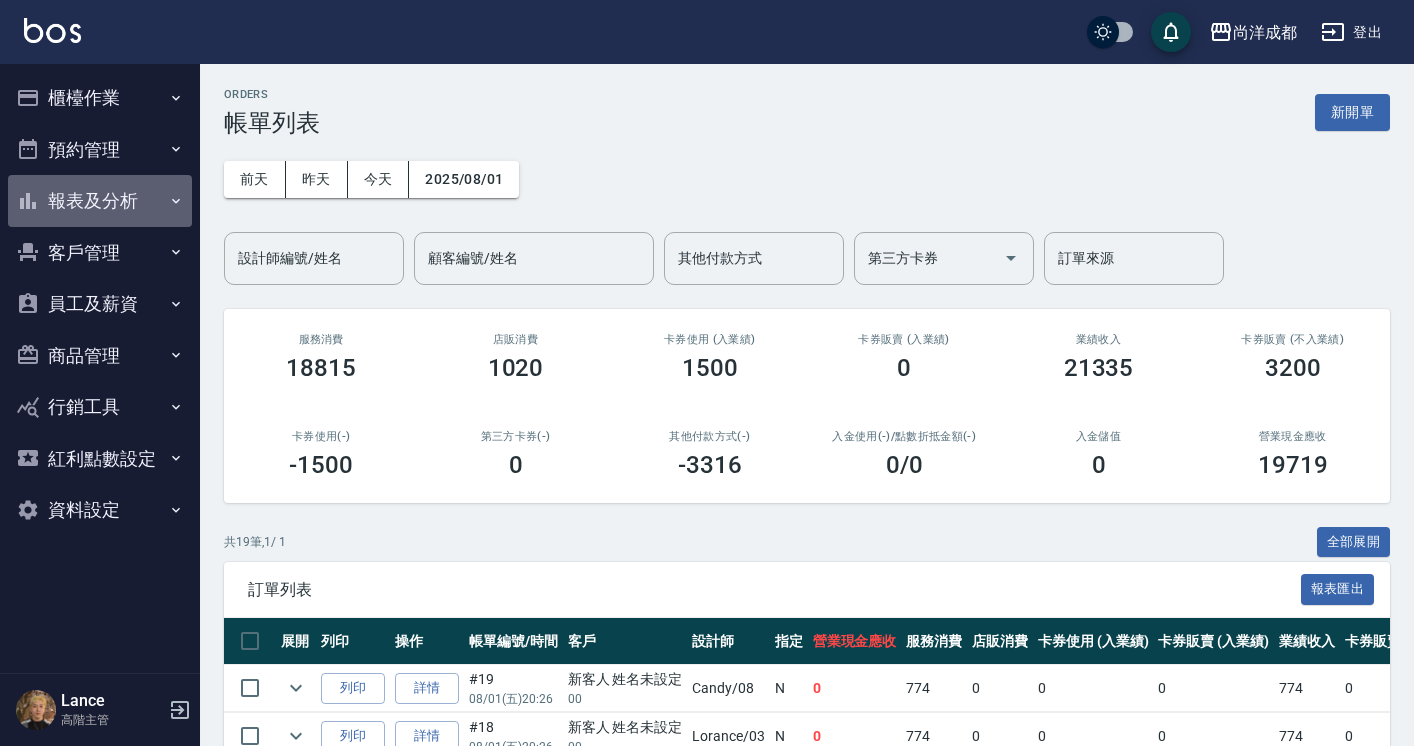click on "報表及分析" at bounding box center [100, 201] 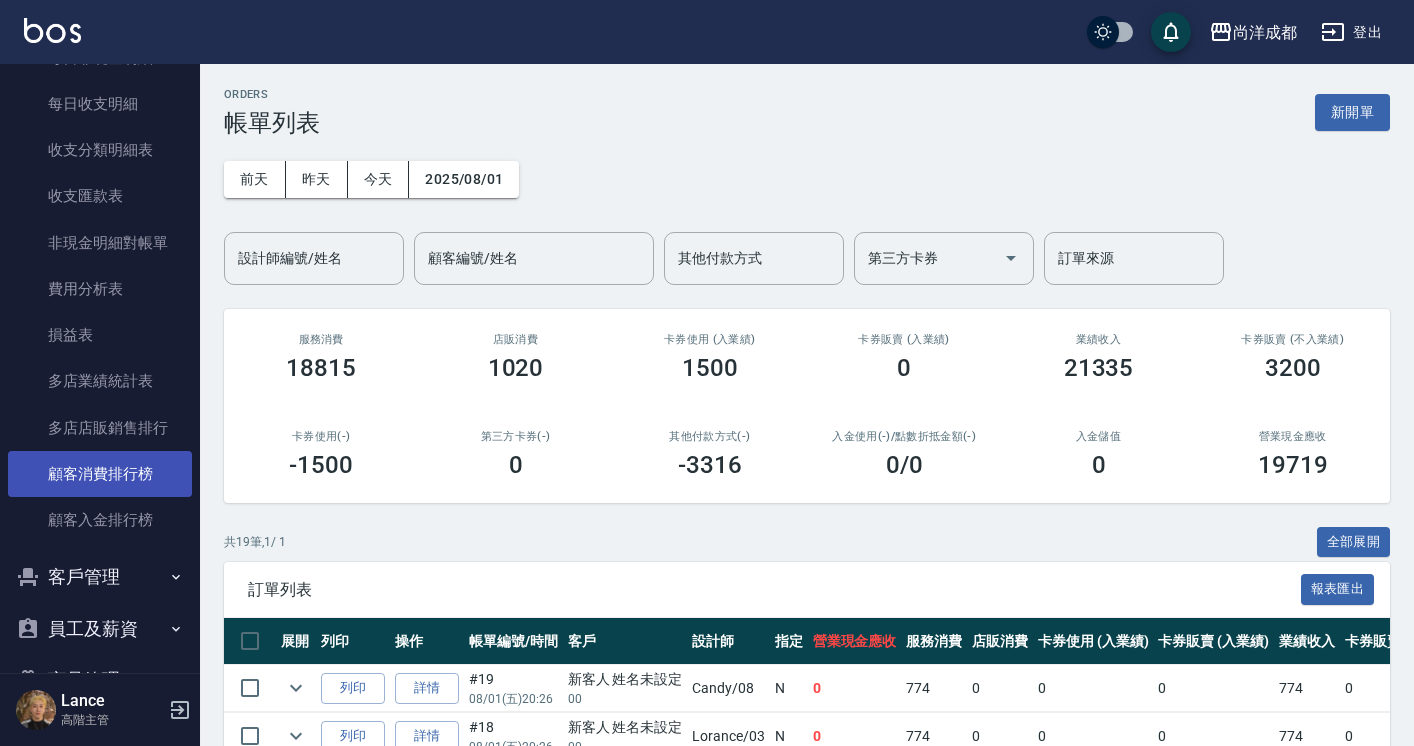 scroll, scrollTop: 1676, scrollLeft: 0, axis: vertical 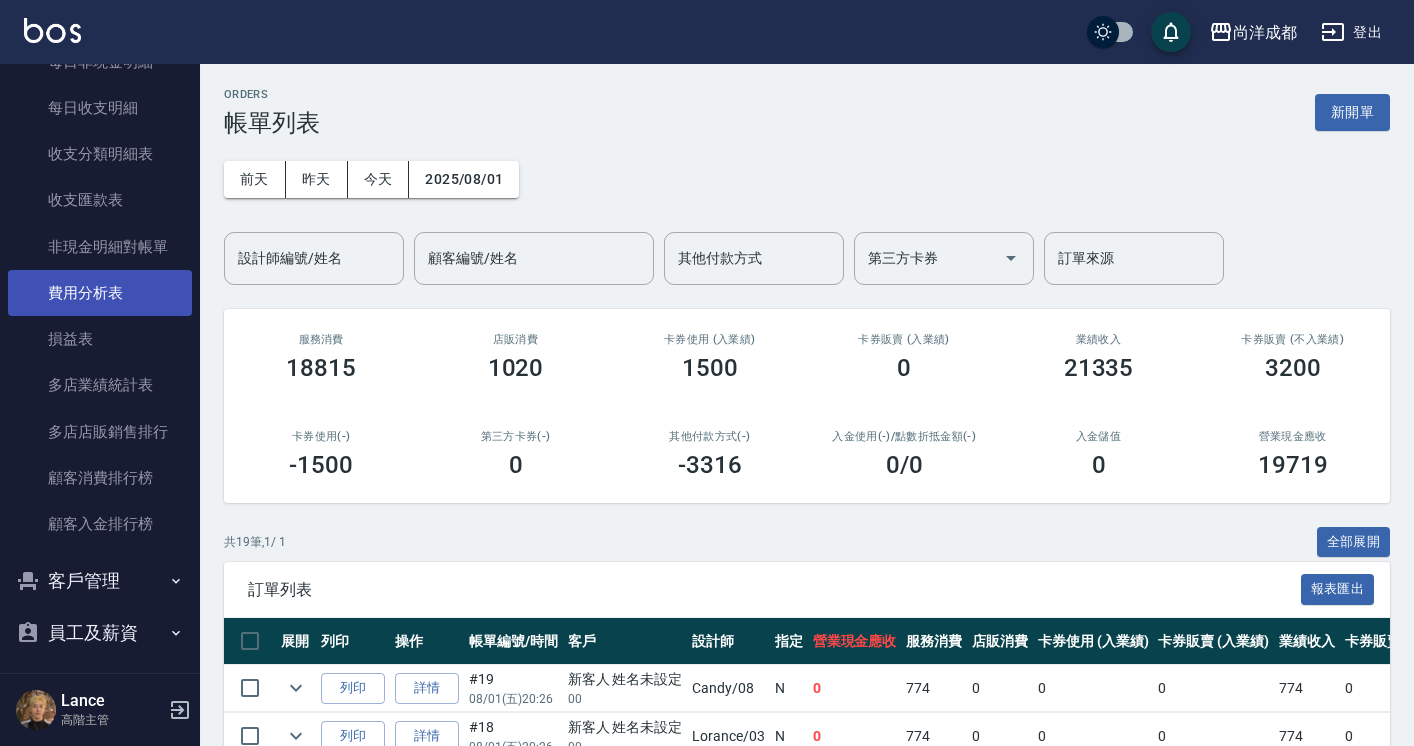 click on "費用分析表" at bounding box center (100, 293) 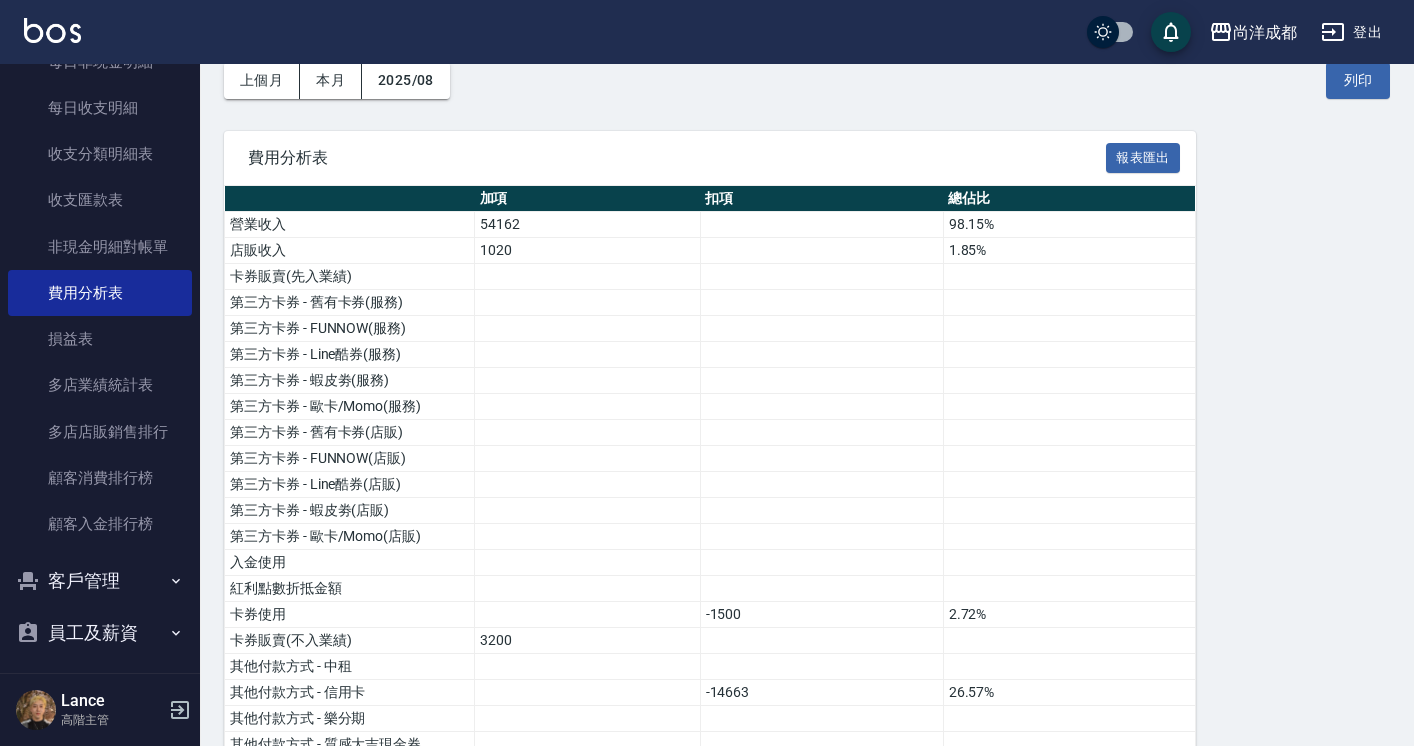 scroll, scrollTop: 107, scrollLeft: 0, axis: vertical 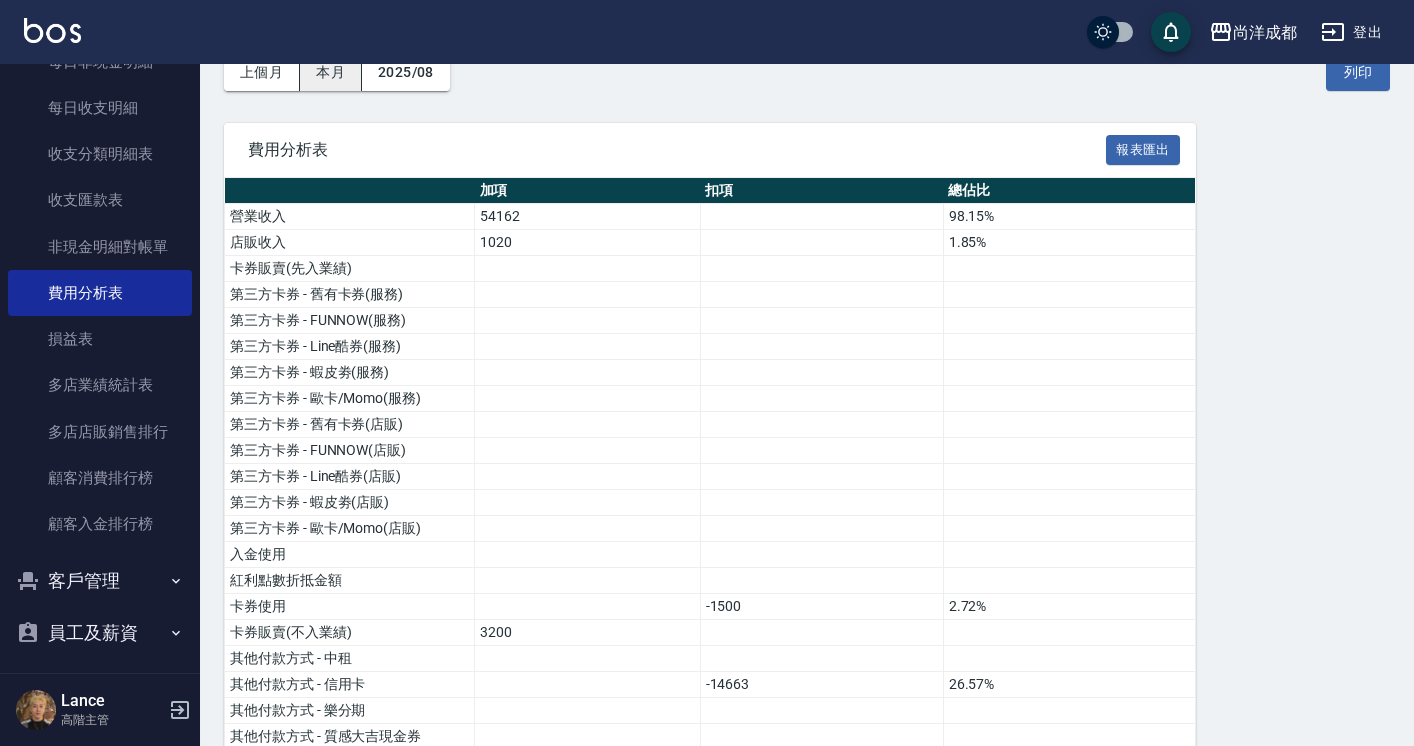 click on "本月" at bounding box center (331, 72) 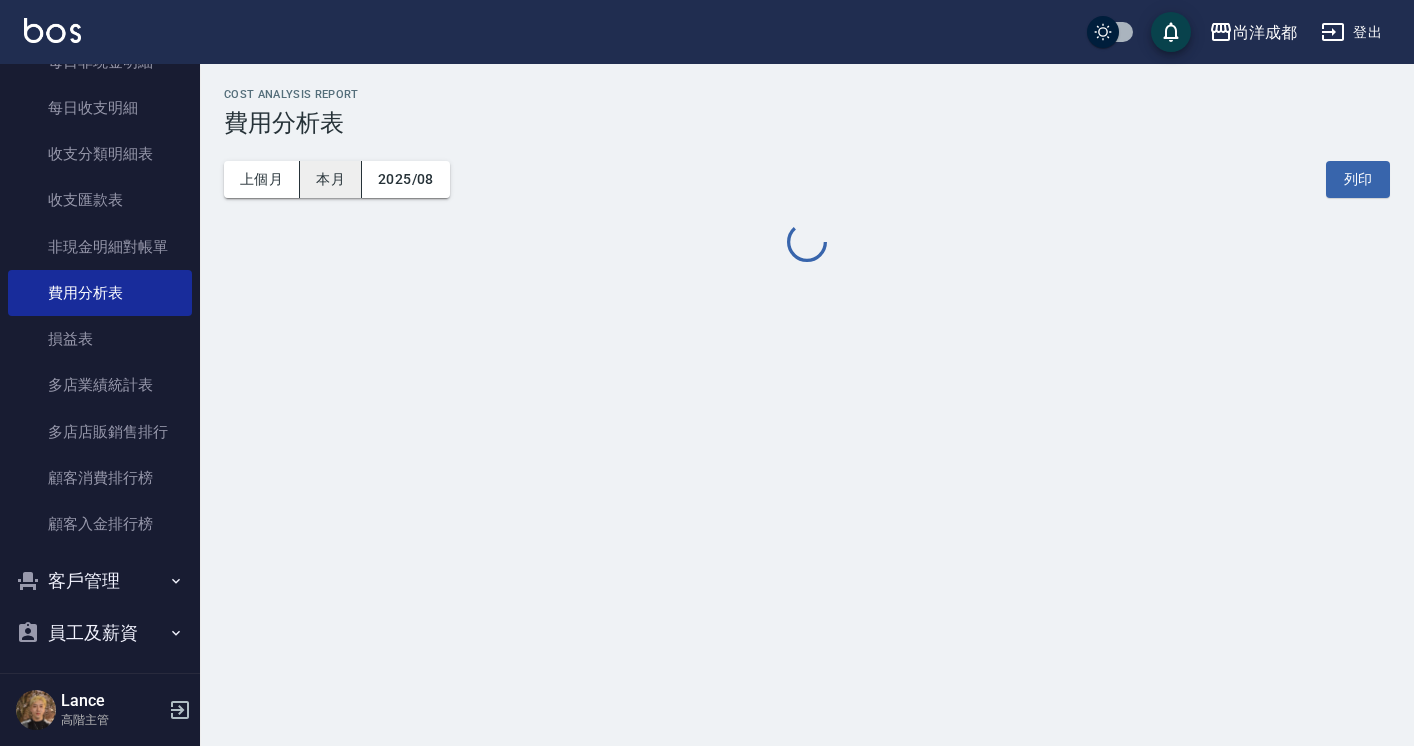 scroll, scrollTop: 0, scrollLeft: 0, axis: both 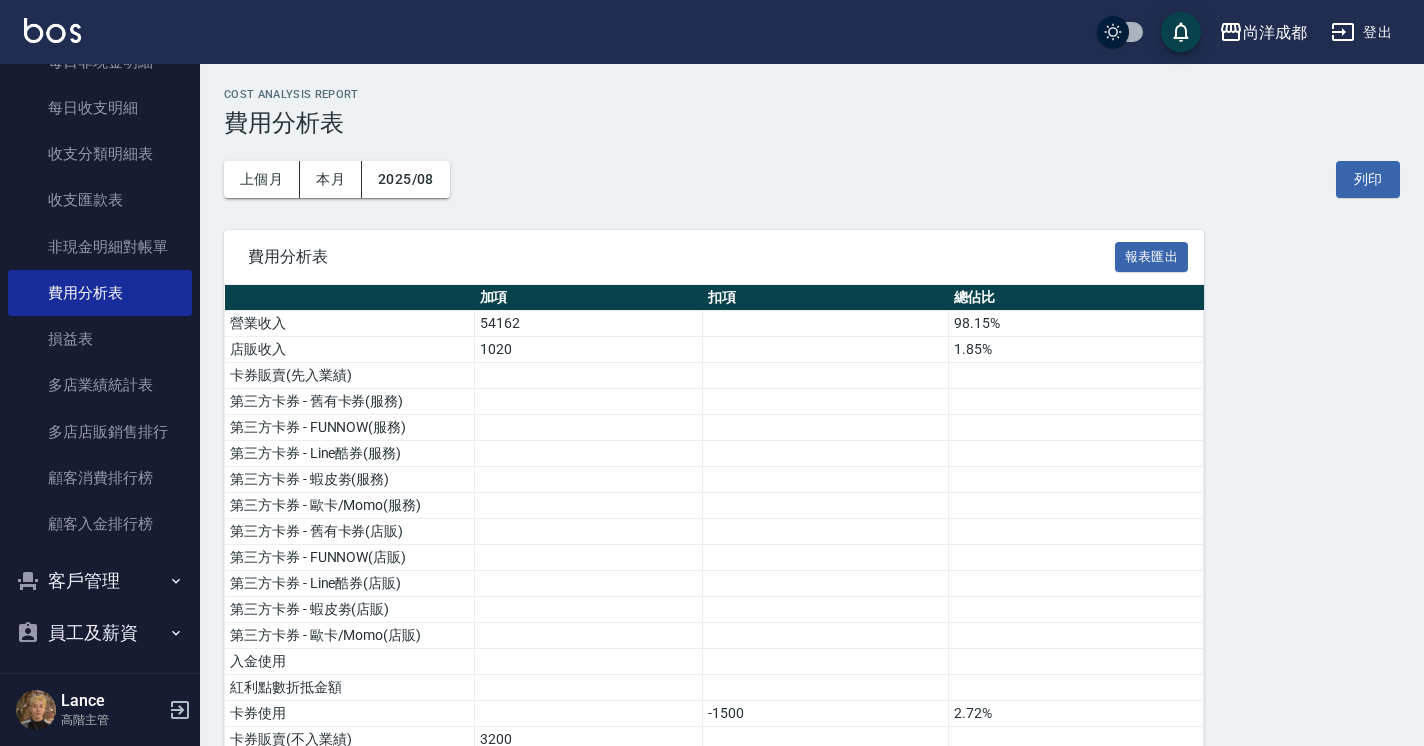 click on "上個月 本月 2025/08 列印" at bounding box center (812, 179) 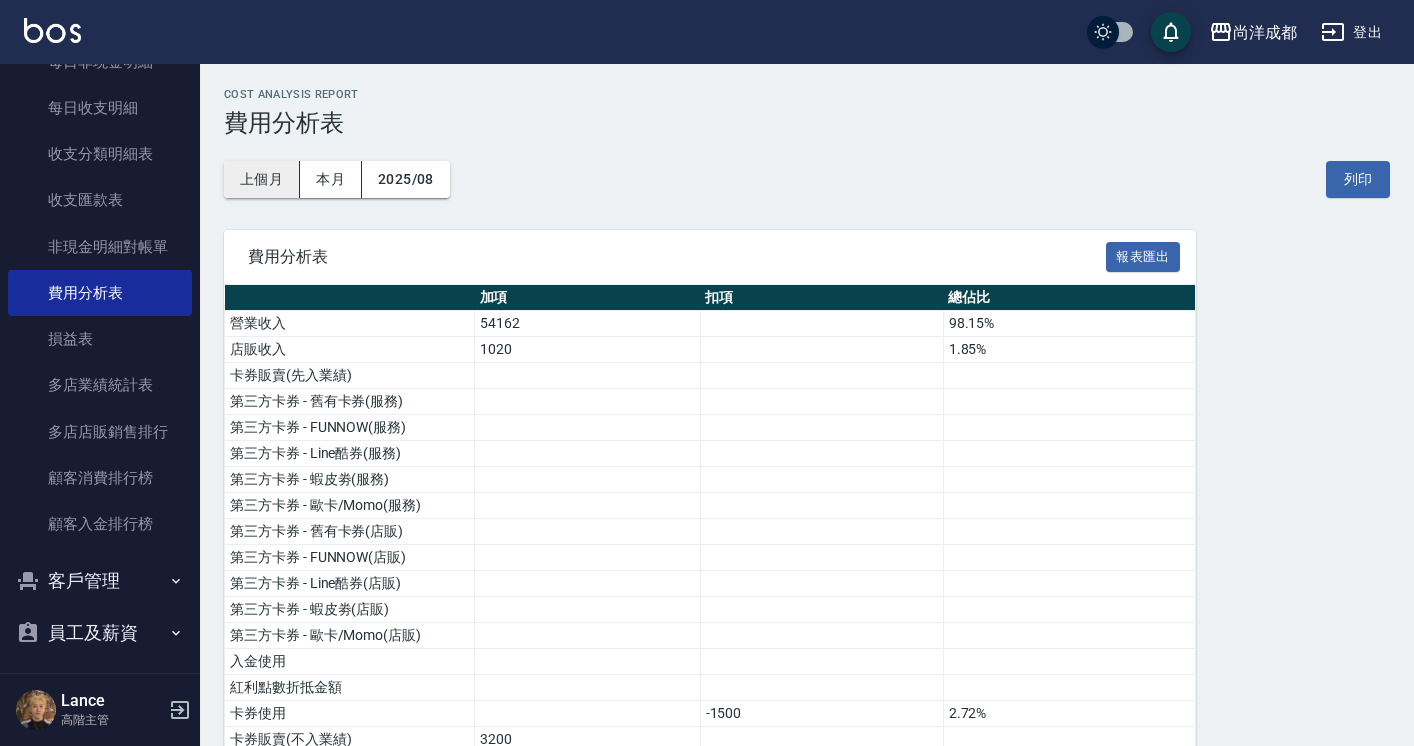 click on "上個月" at bounding box center (262, 179) 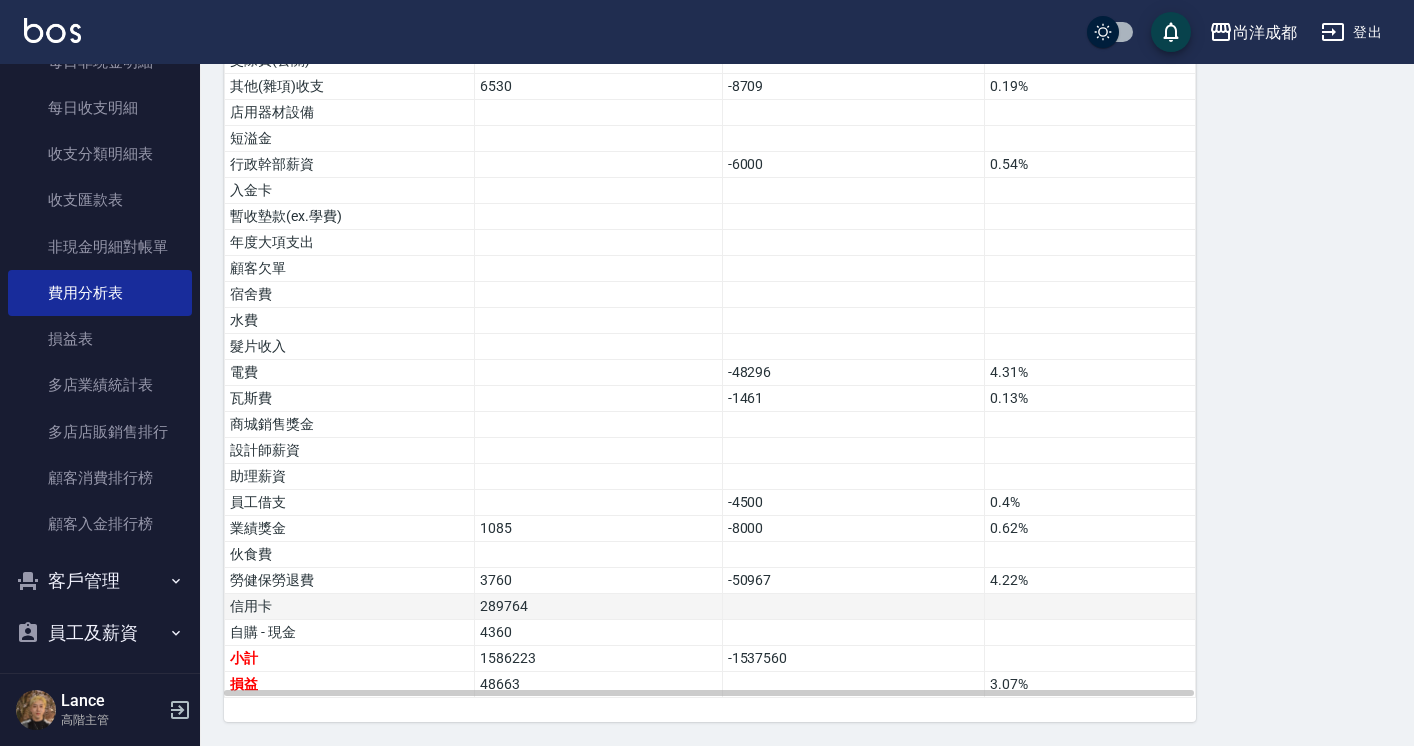 scroll, scrollTop: 0, scrollLeft: 0, axis: both 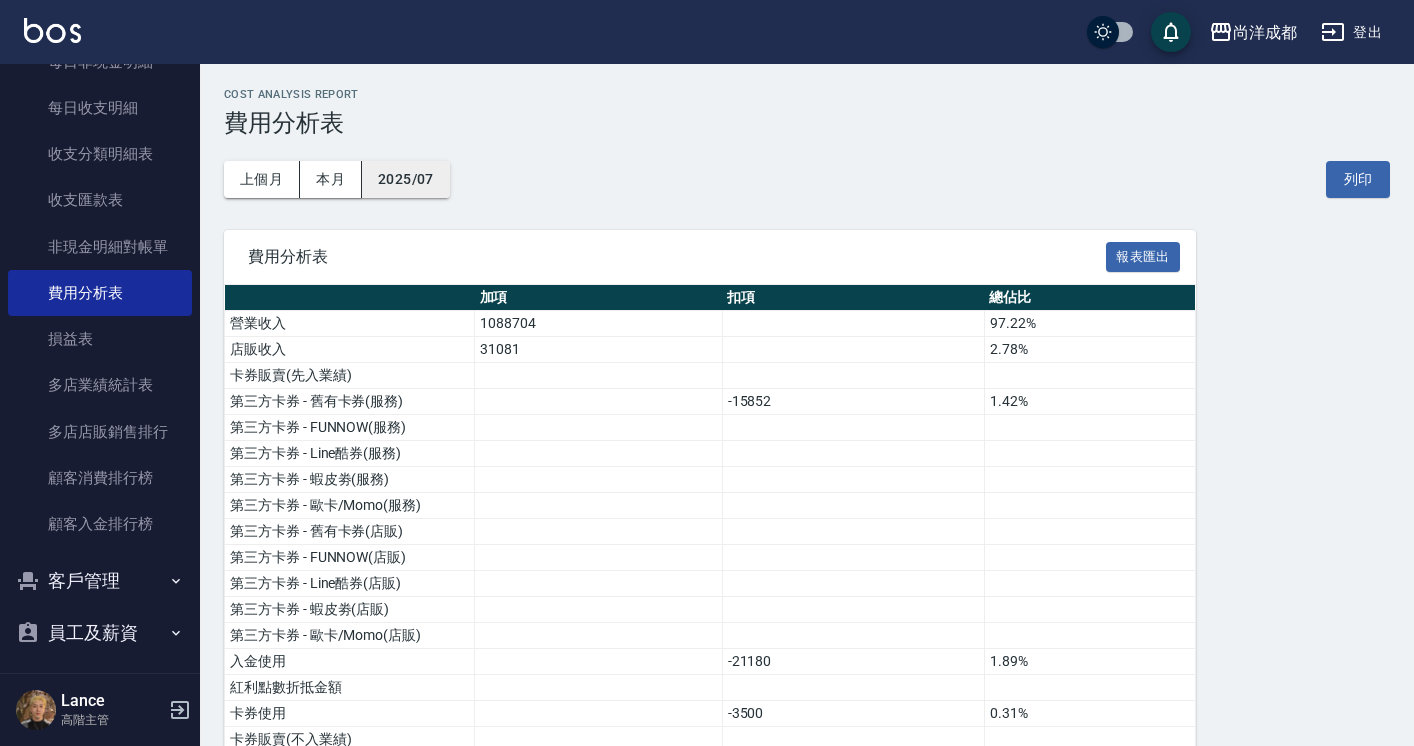 click on "2025/07" at bounding box center (406, 179) 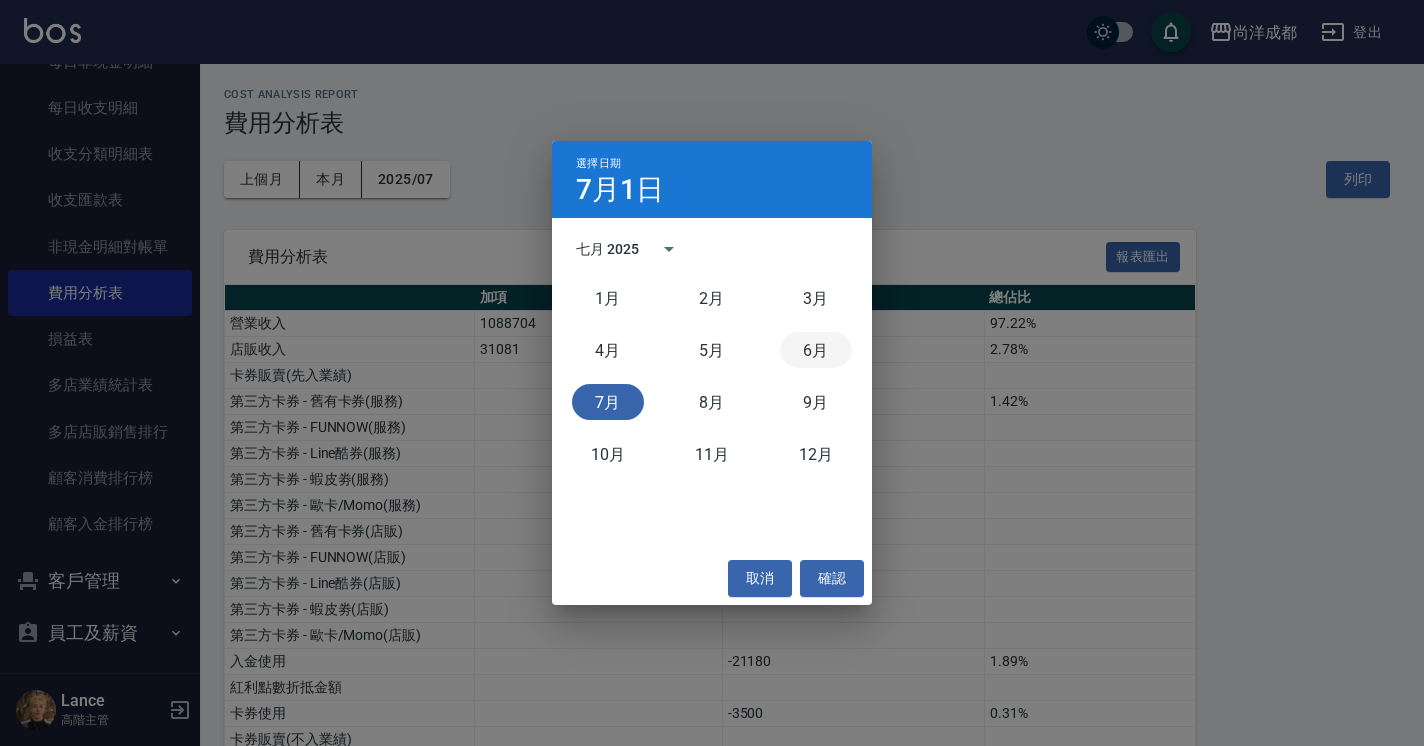 click on "6月" at bounding box center [816, 350] 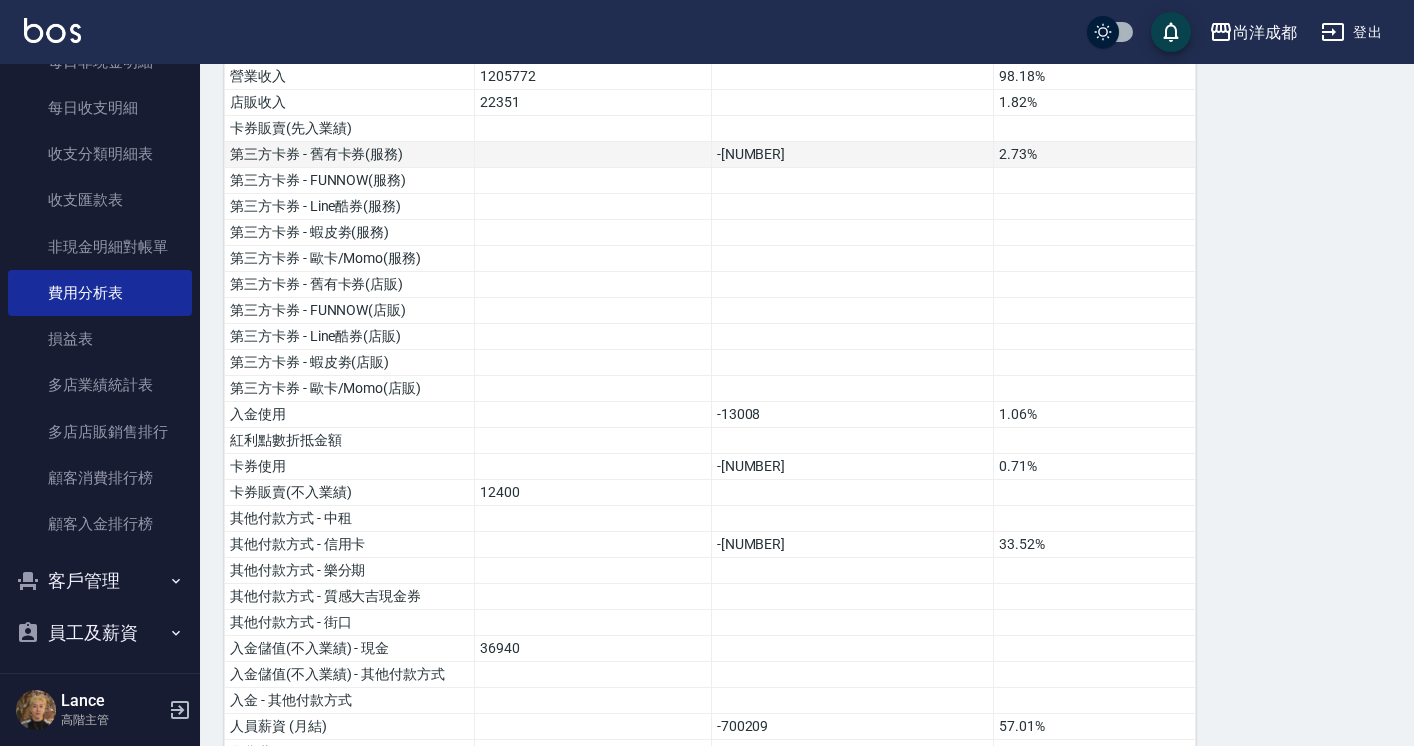 scroll, scrollTop: 0, scrollLeft: 0, axis: both 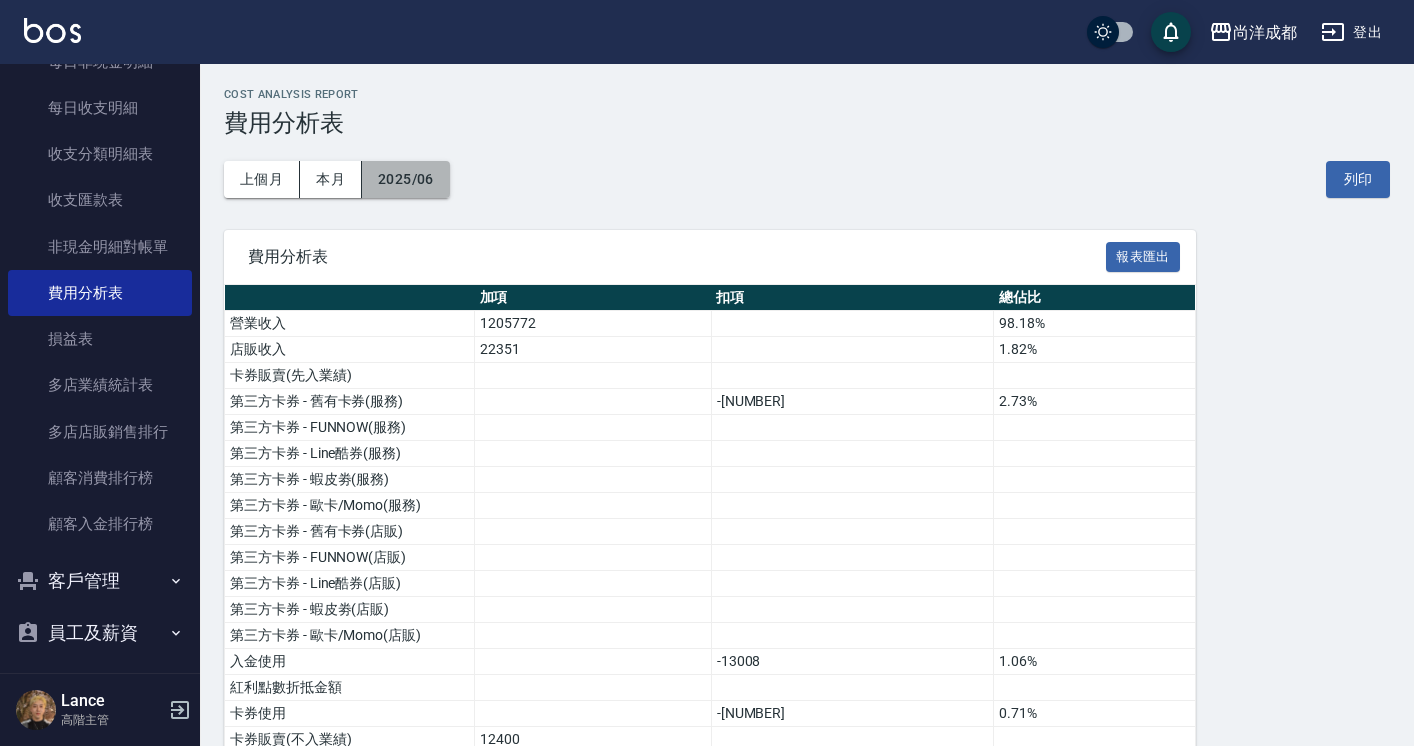 click on "2025/06" at bounding box center [406, 179] 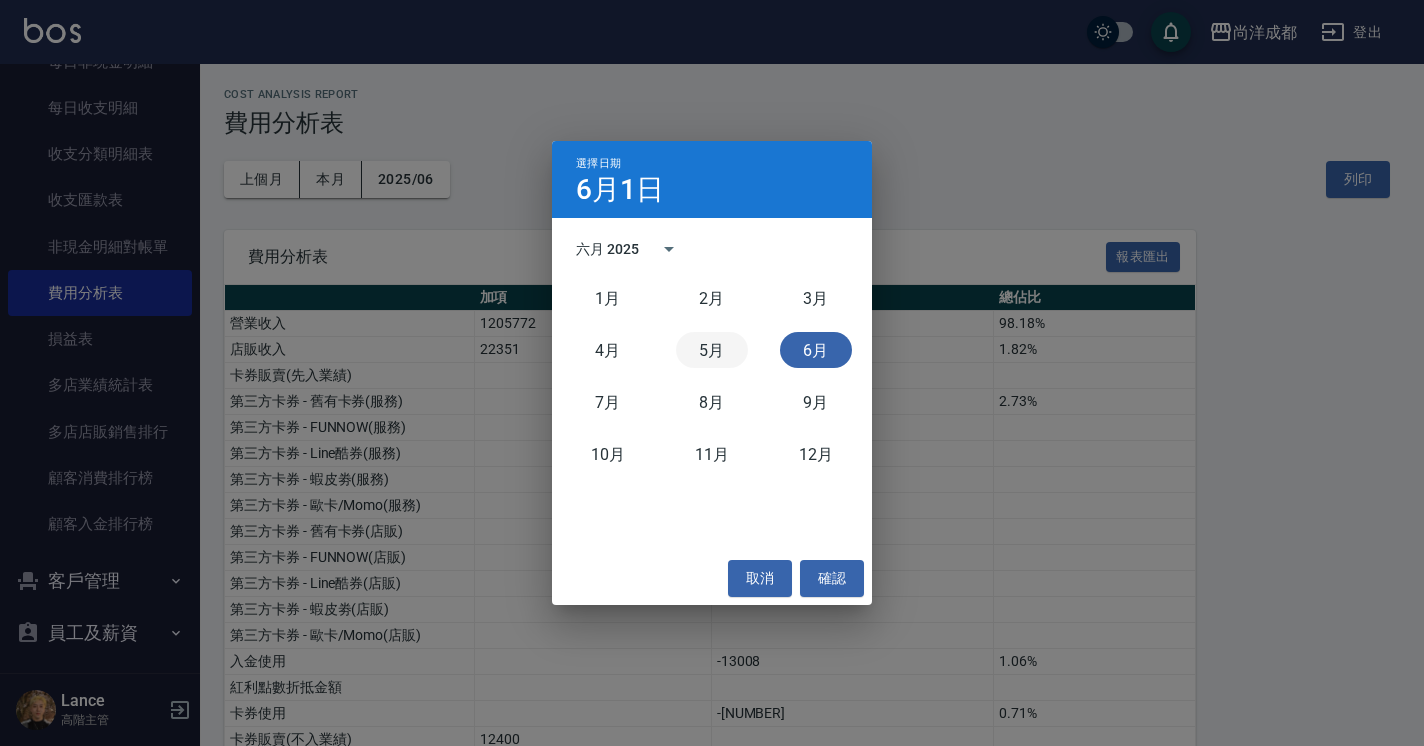click on "5月" at bounding box center [712, 350] 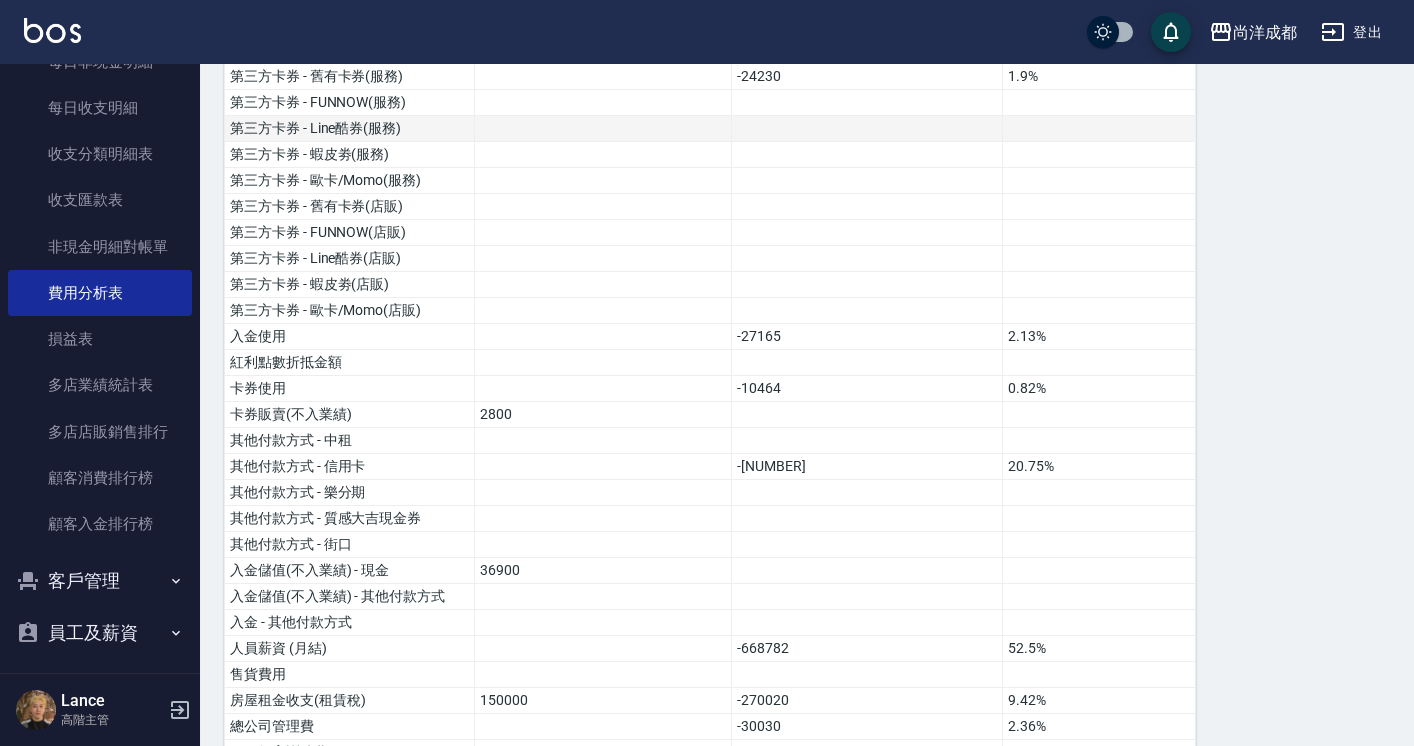 scroll, scrollTop: 0, scrollLeft: 0, axis: both 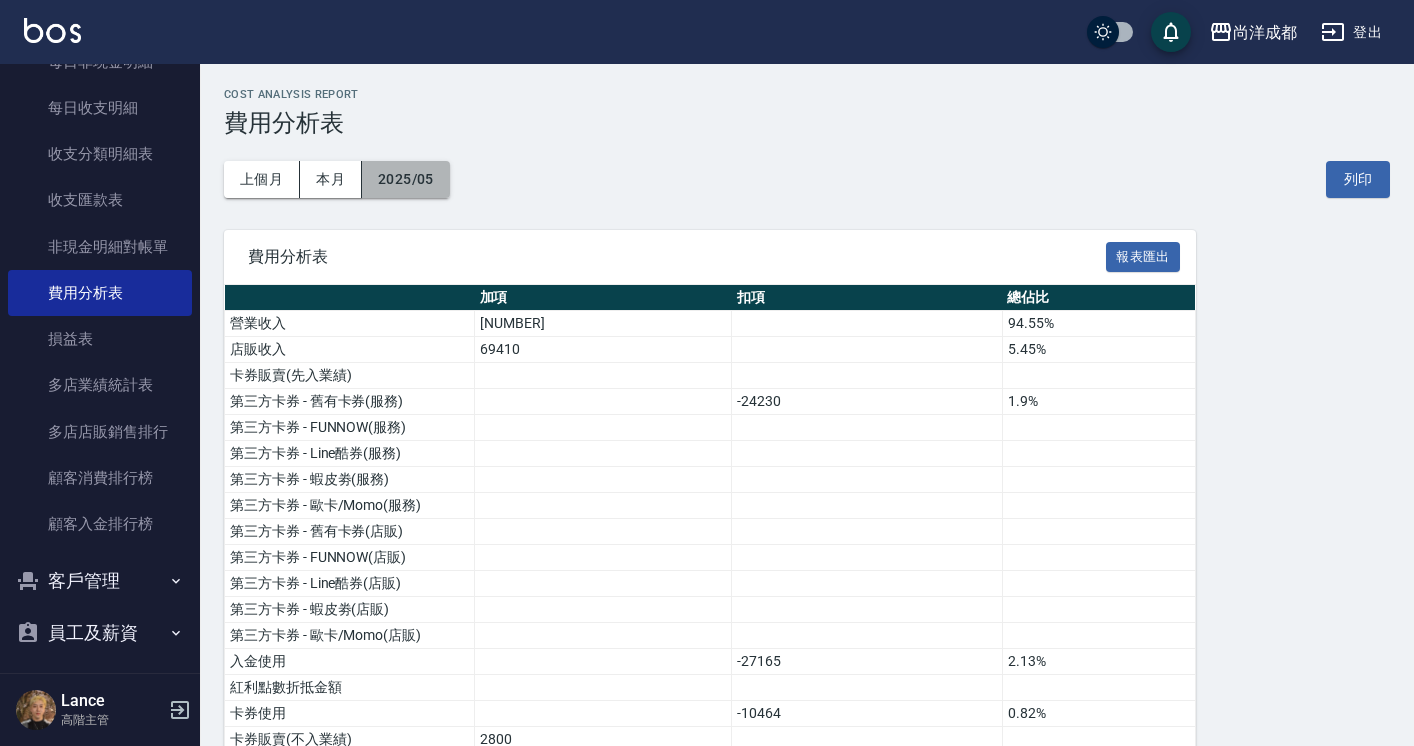 click on "2025/05" at bounding box center (406, 179) 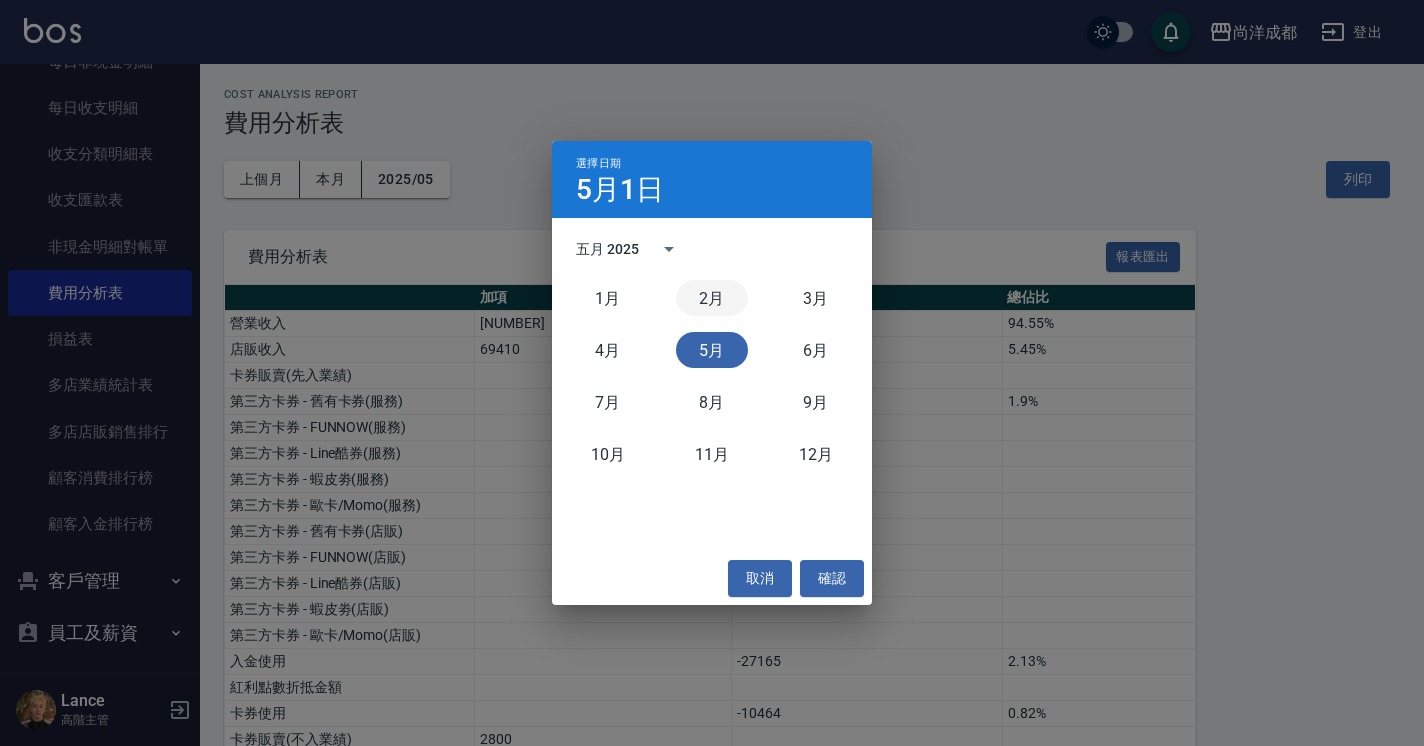 click on "2月" at bounding box center (712, 298) 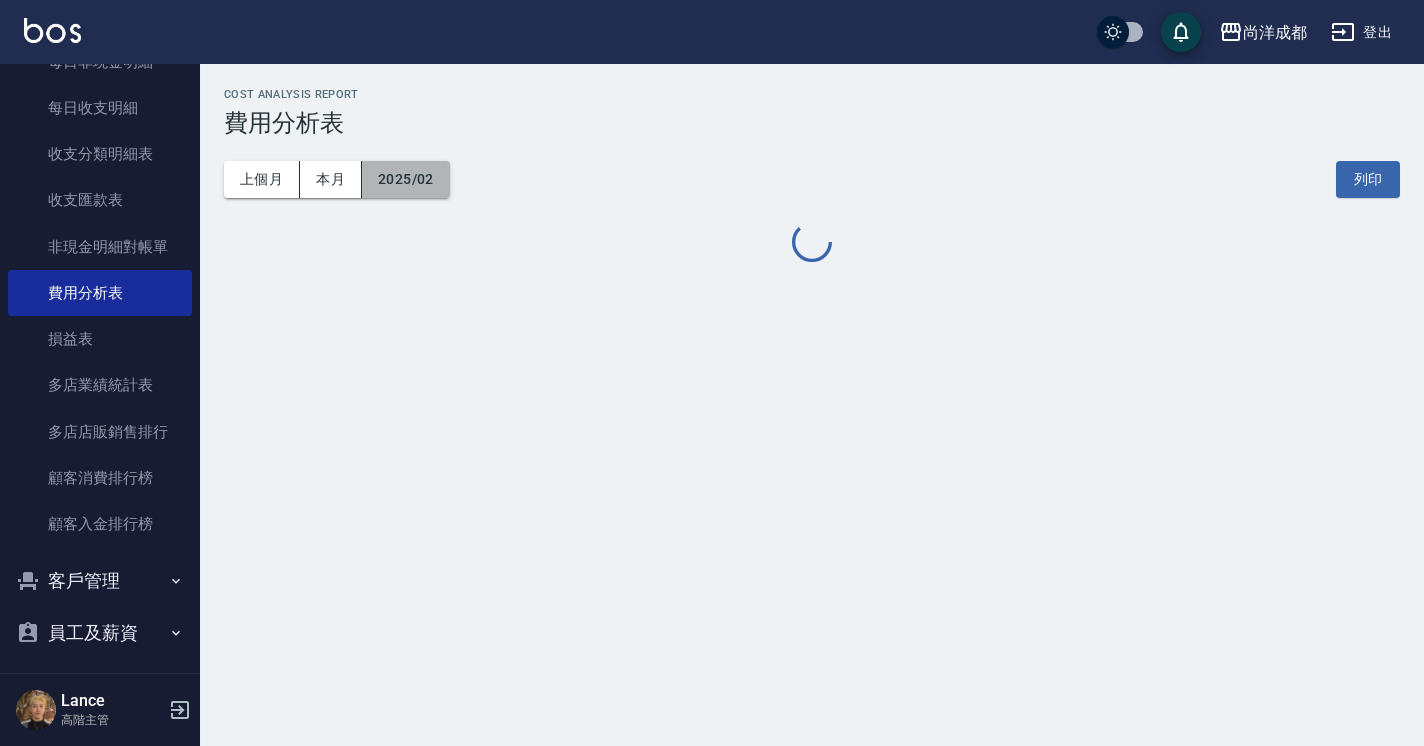 click on "2025/02" at bounding box center (406, 179) 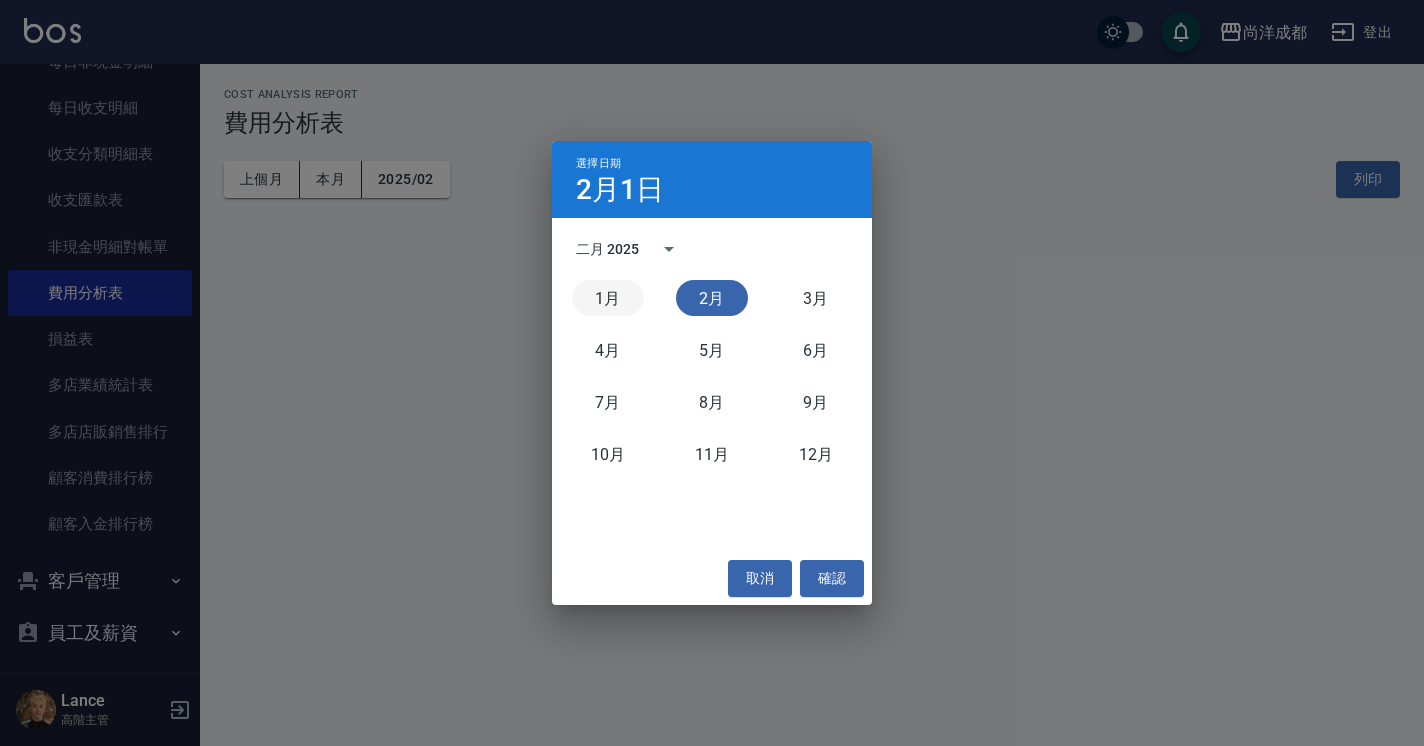 click on "1月" at bounding box center [608, 298] 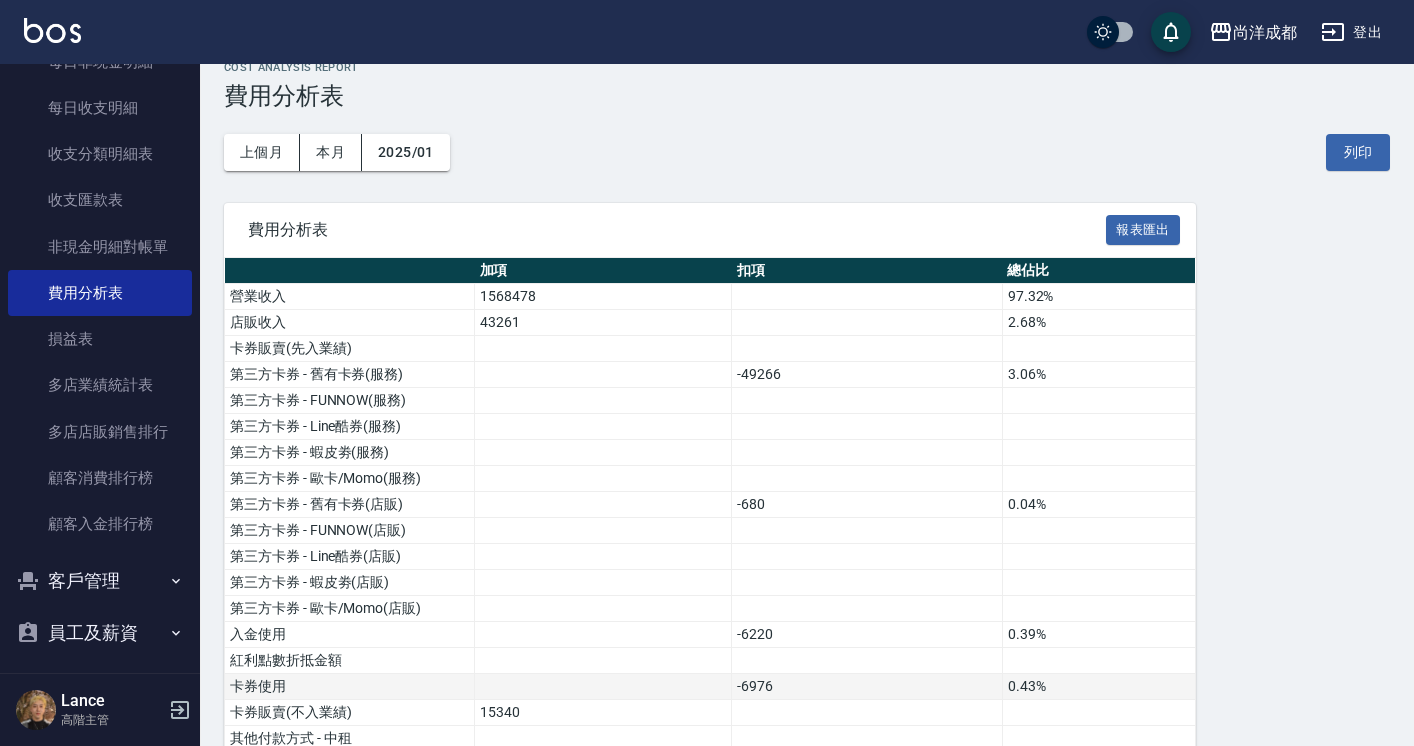 scroll, scrollTop: 24, scrollLeft: 0, axis: vertical 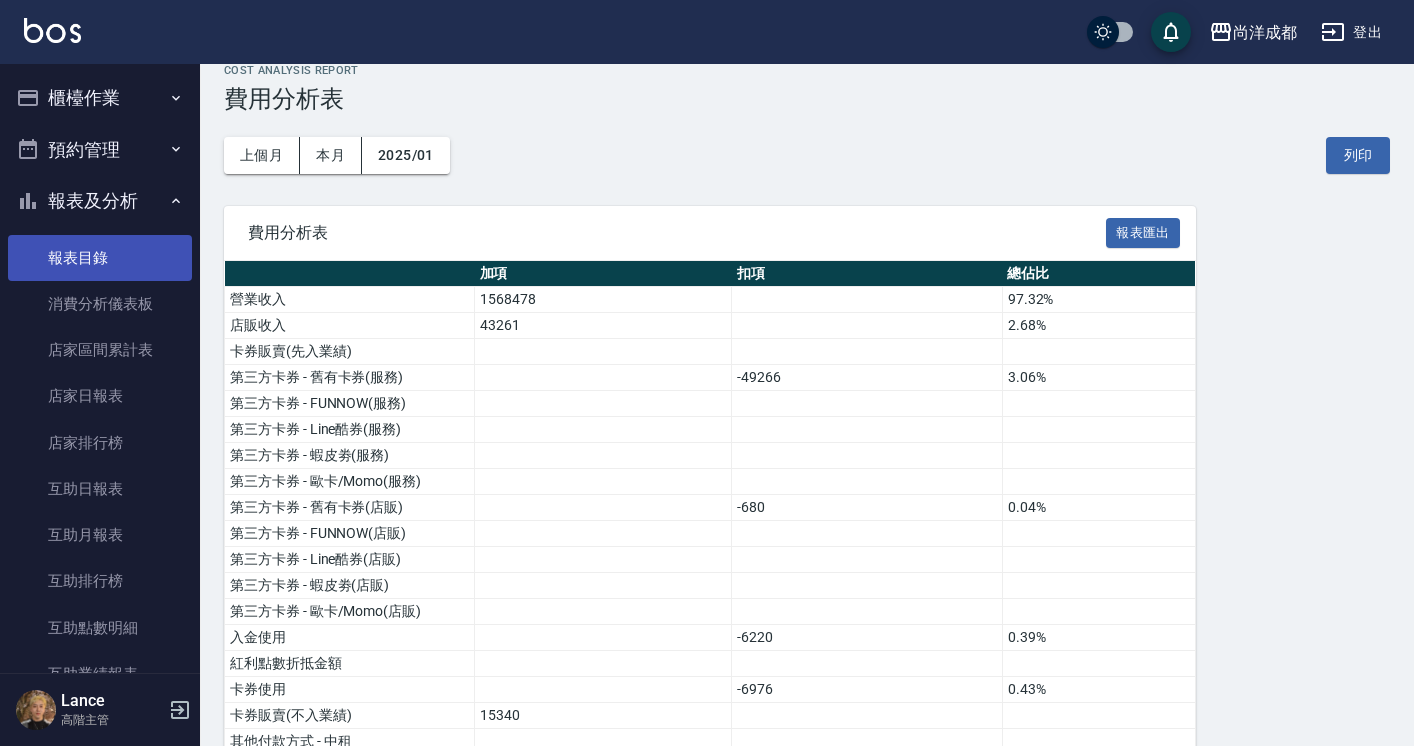 click on "報表目錄" at bounding box center (100, 258) 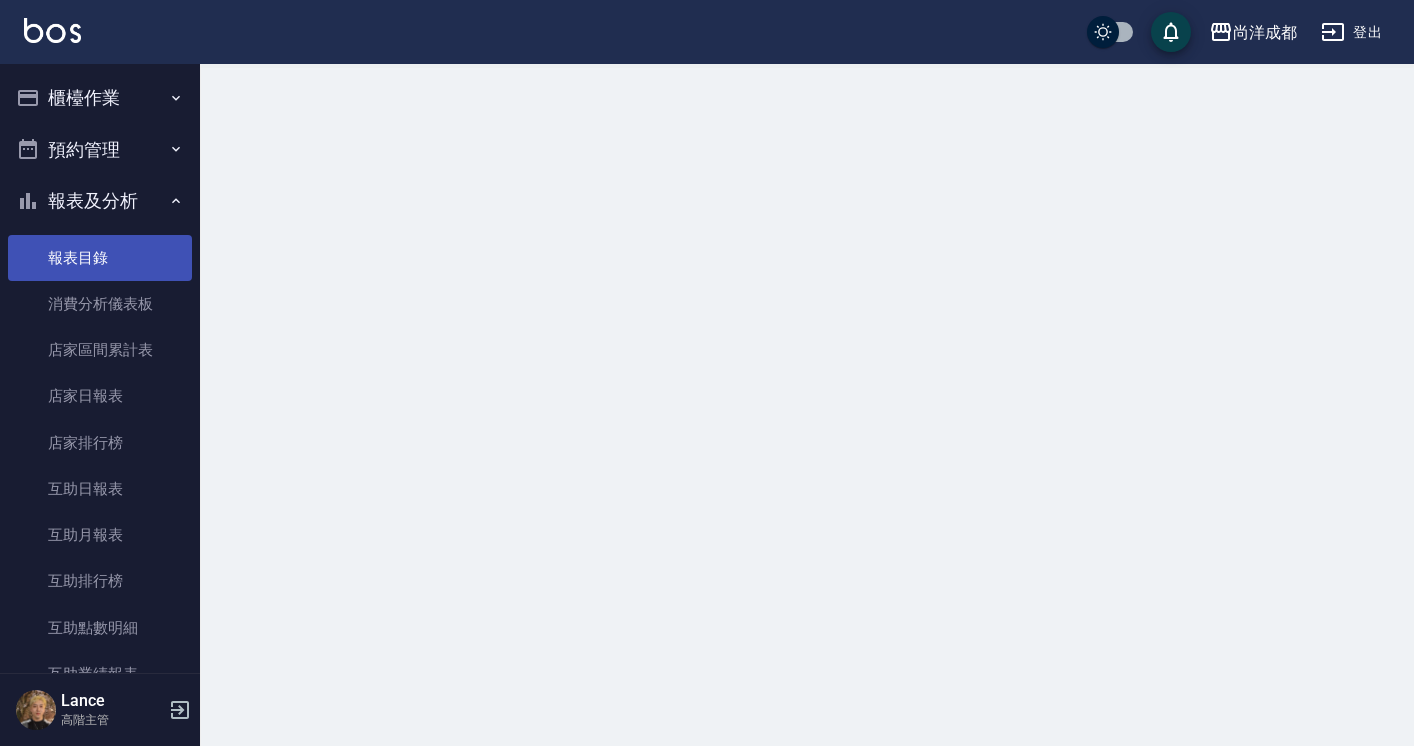 scroll, scrollTop: 0, scrollLeft: 0, axis: both 